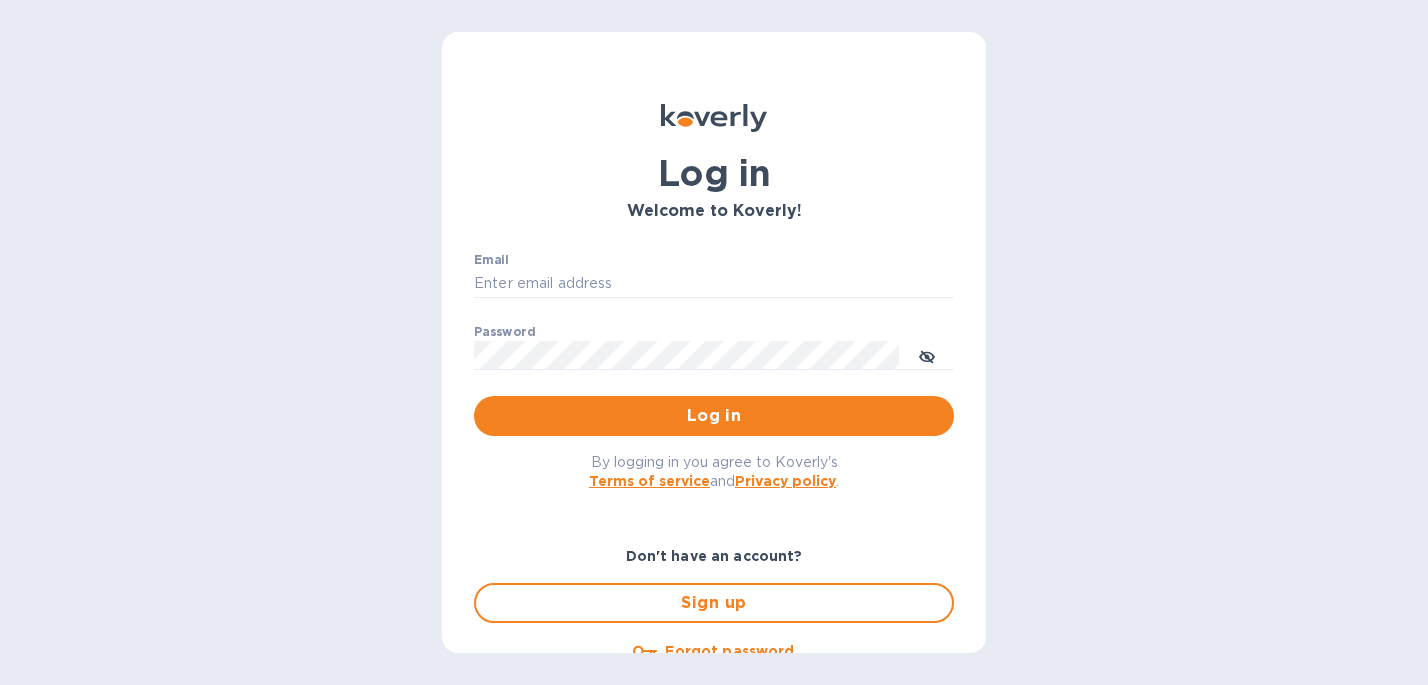 scroll, scrollTop: 0, scrollLeft: 0, axis: both 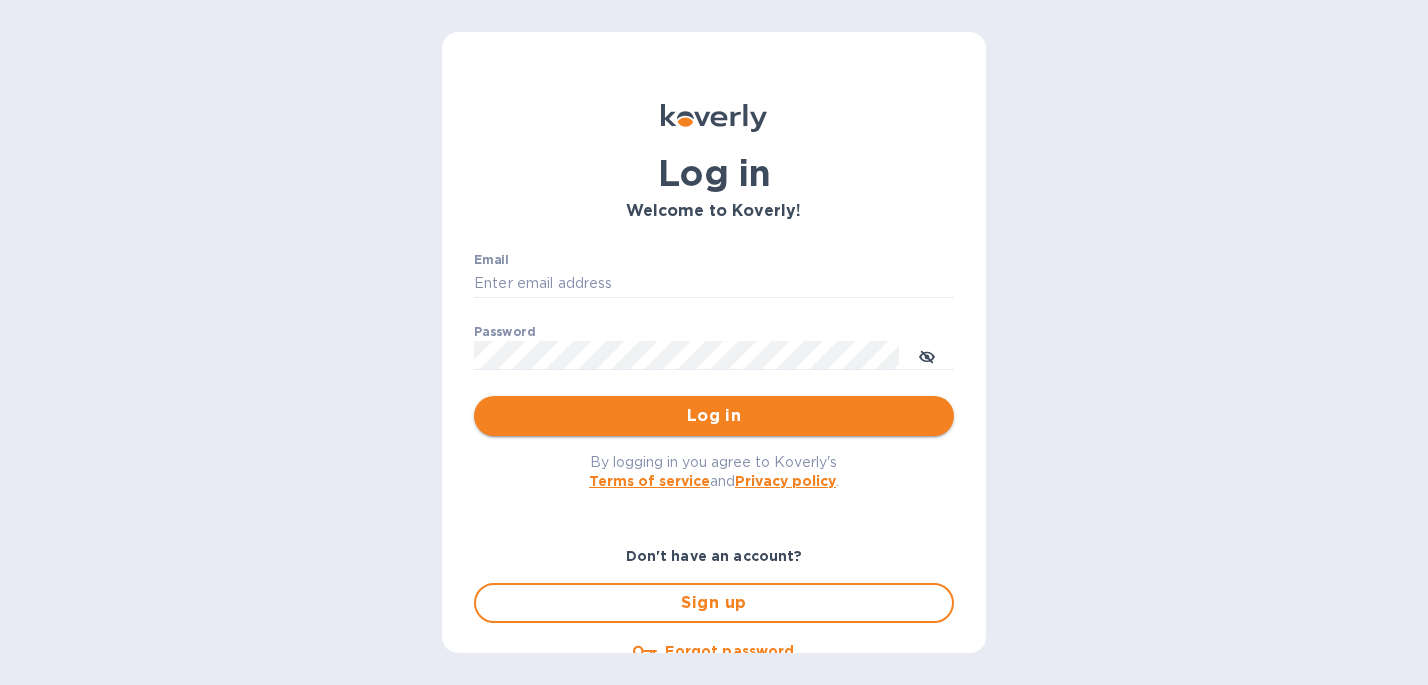 type on "[EMAIL]" 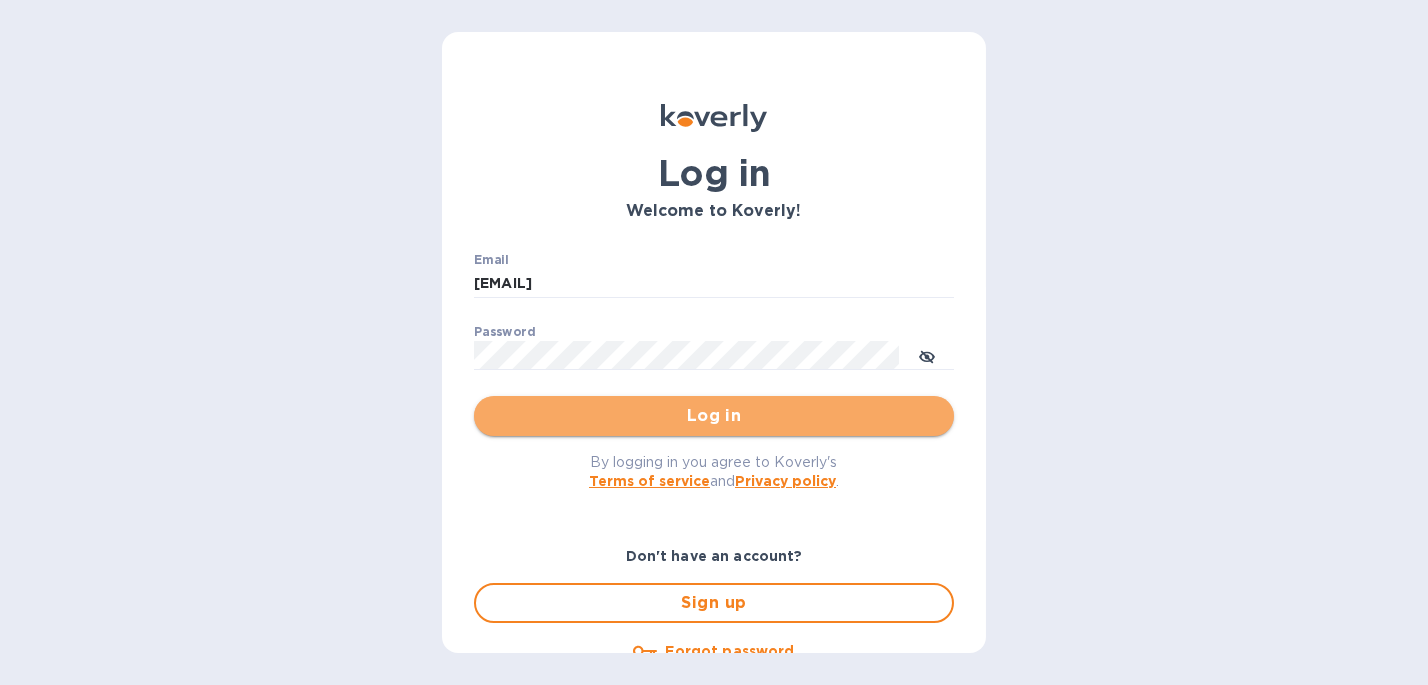 click on "Log in" at bounding box center [714, 416] 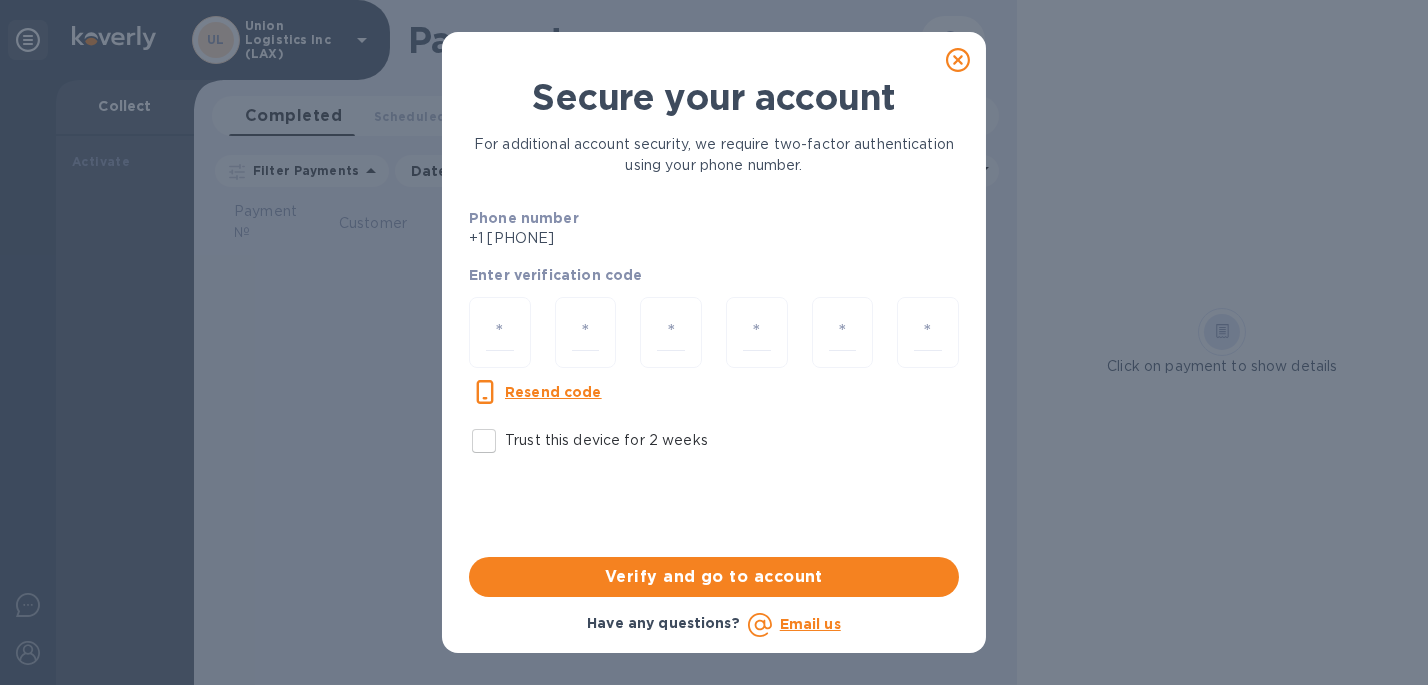 click on "Resend code" at bounding box center [553, 392] 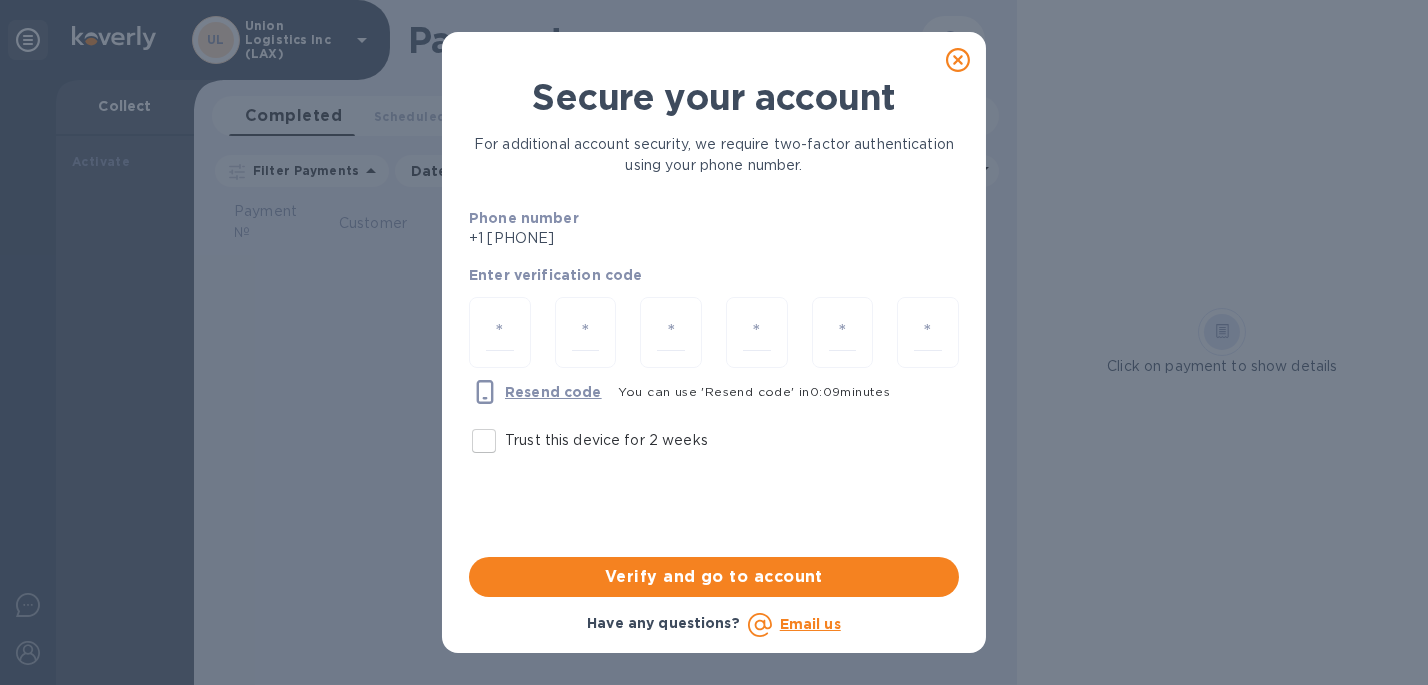 click 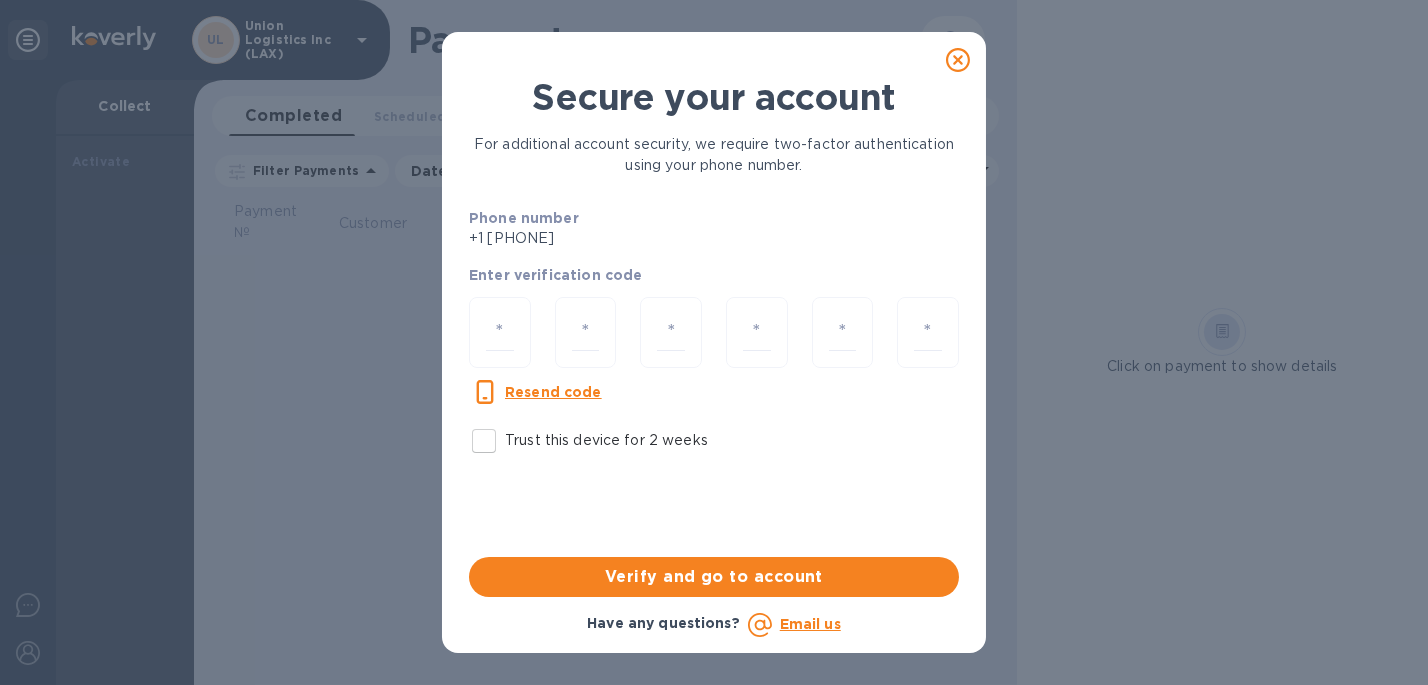 click on "Trust this device for 2 weeks" at bounding box center [484, 441] 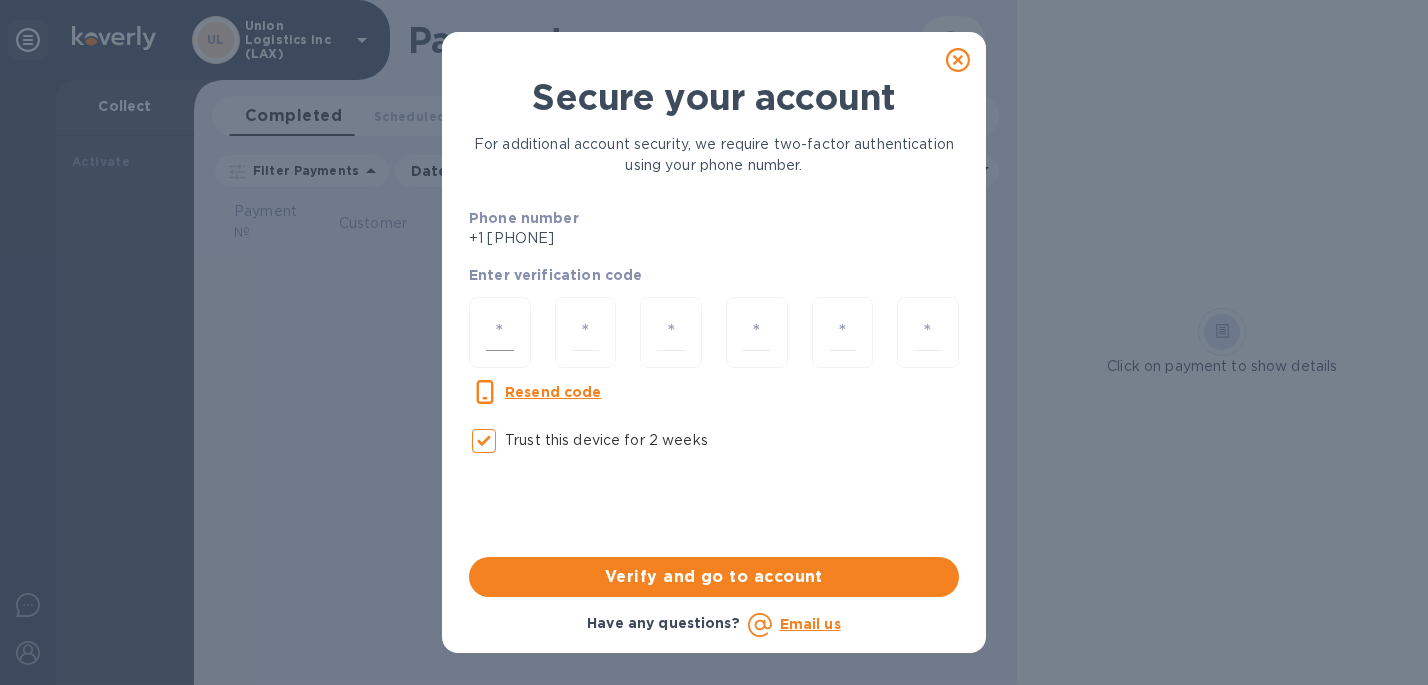 click at bounding box center [500, 332] 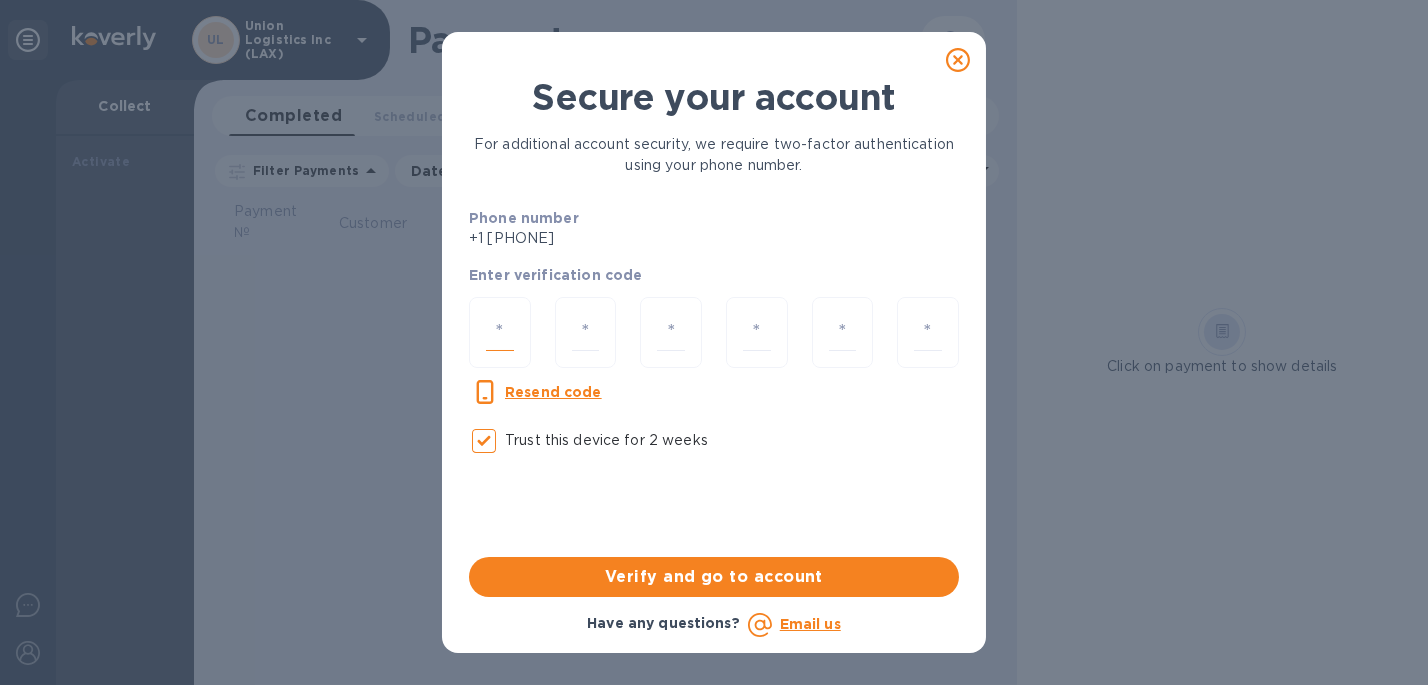 type on "2" 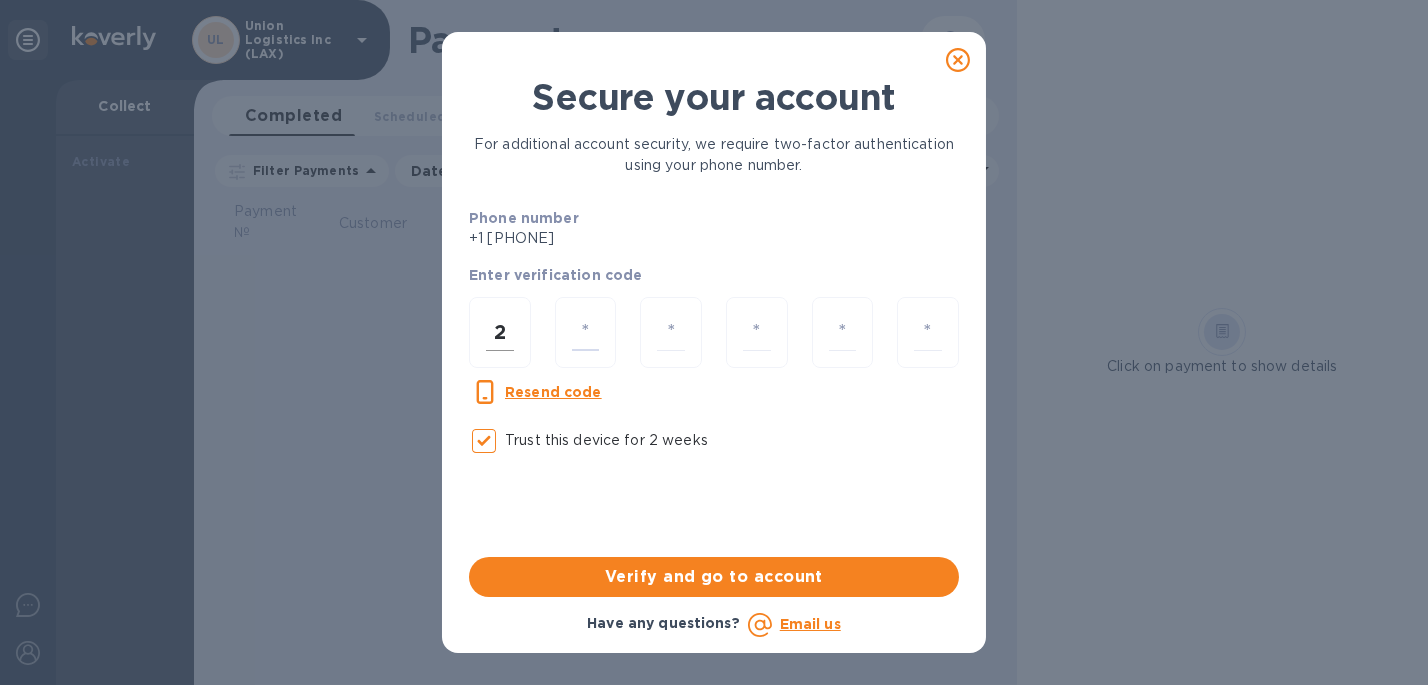 type on "0" 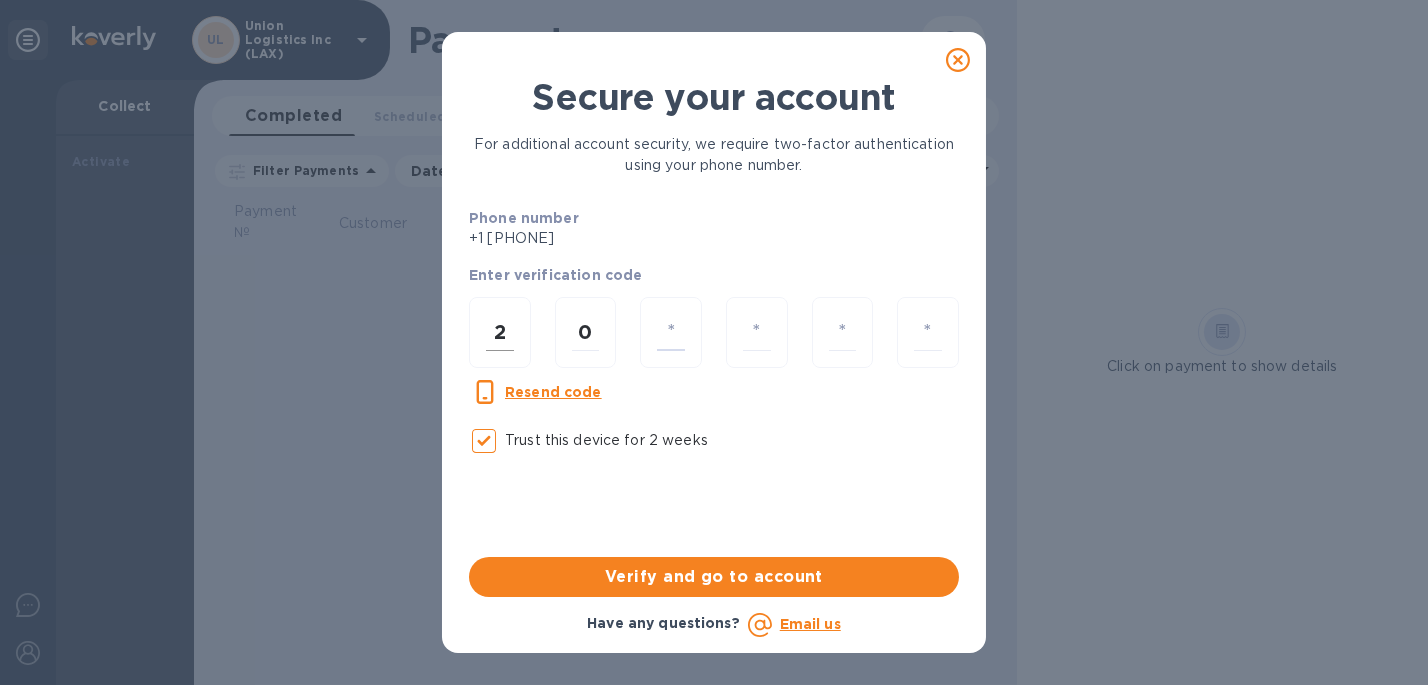 type on "2" 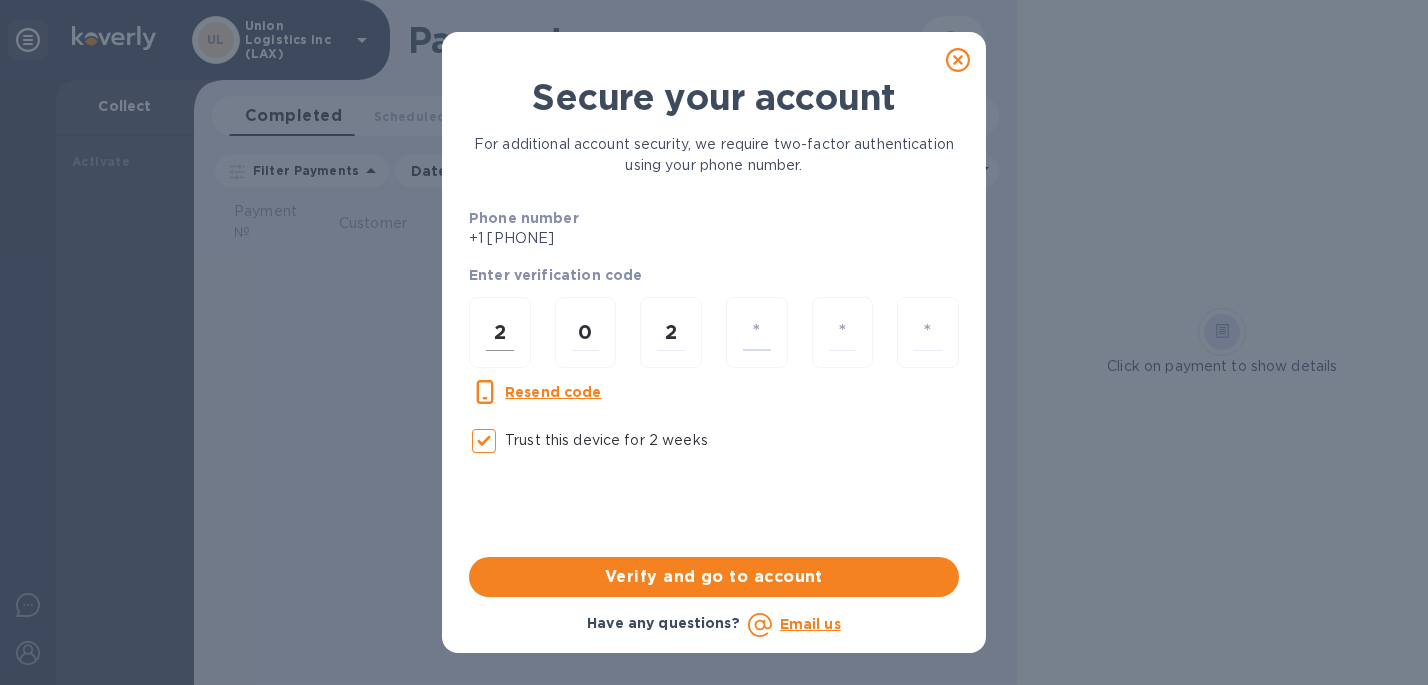type on "6" 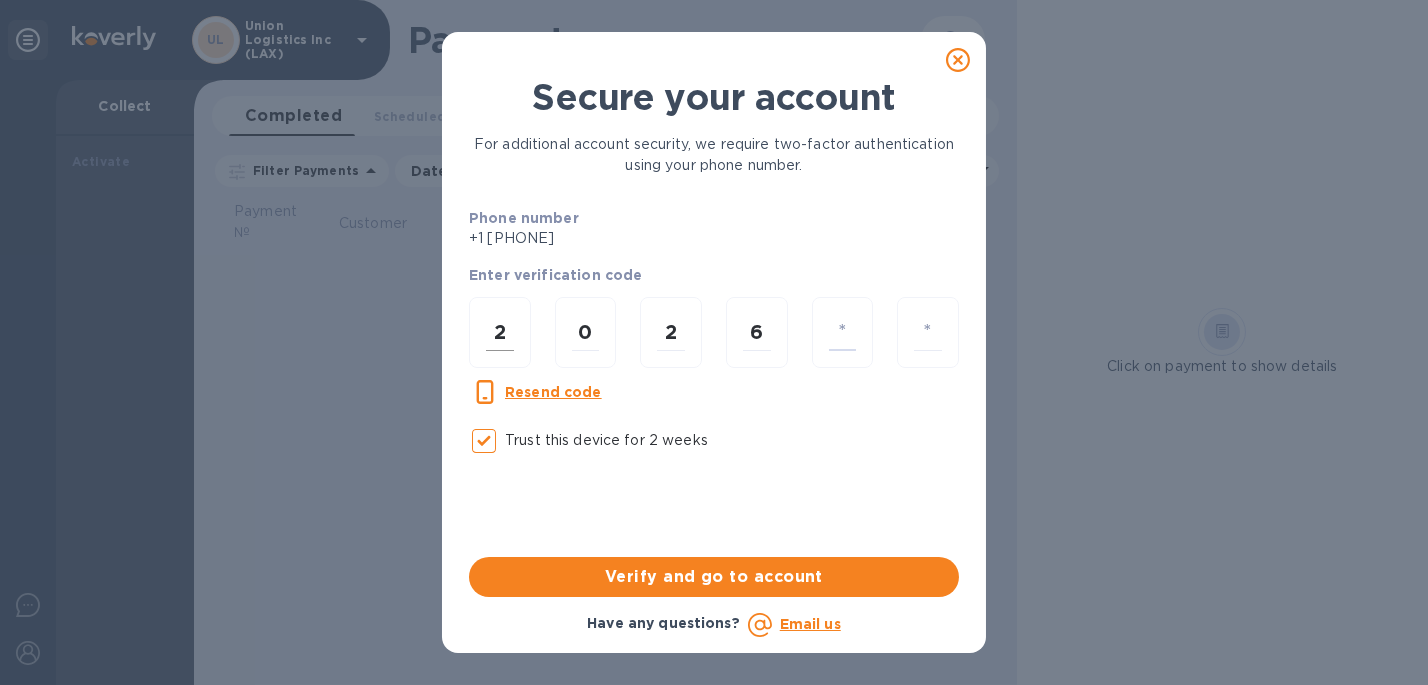 type on "6" 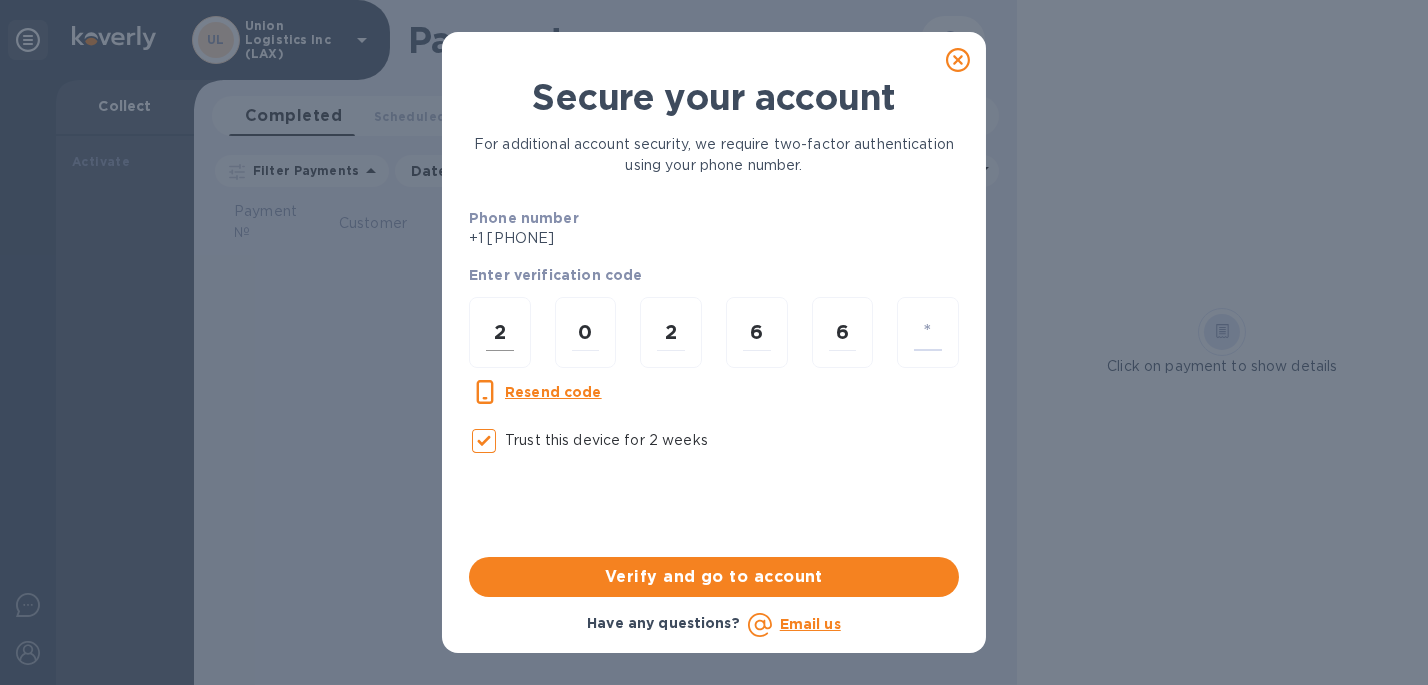 type on "5" 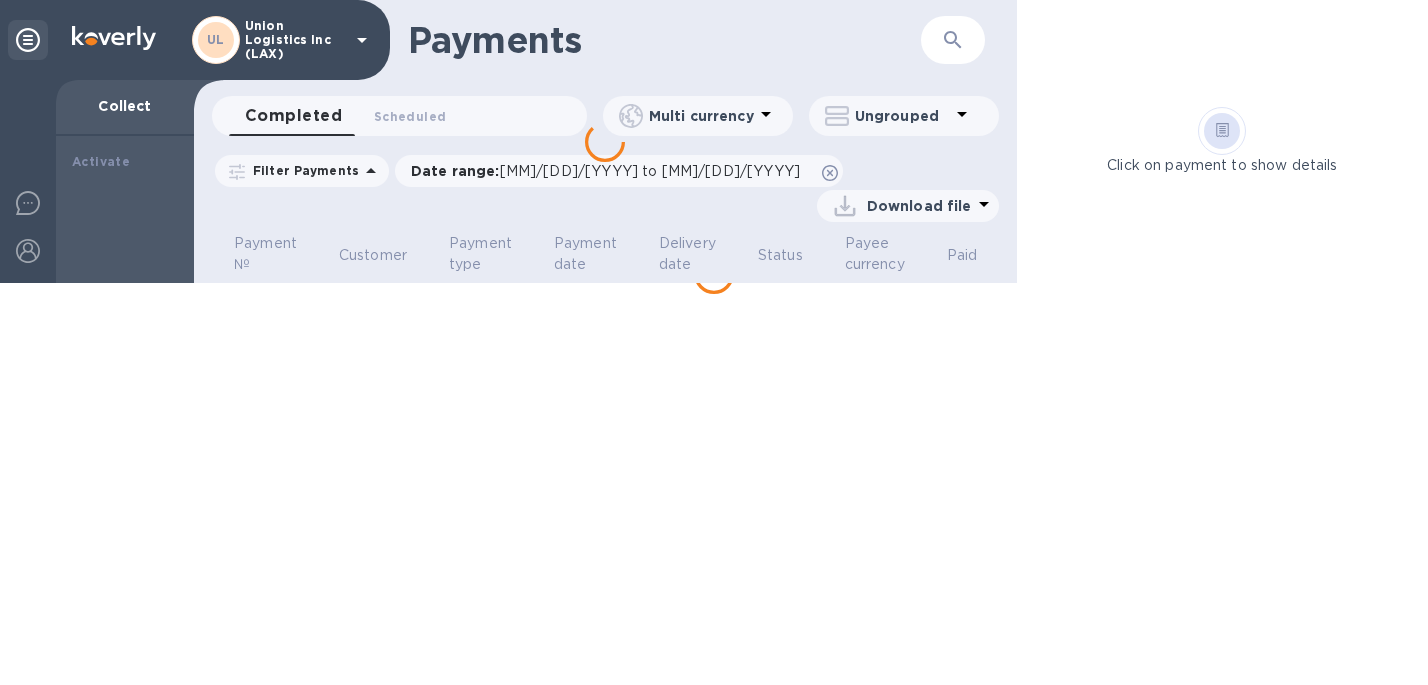scroll, scrollTop: 0, scrollLeft: 0, axis: both 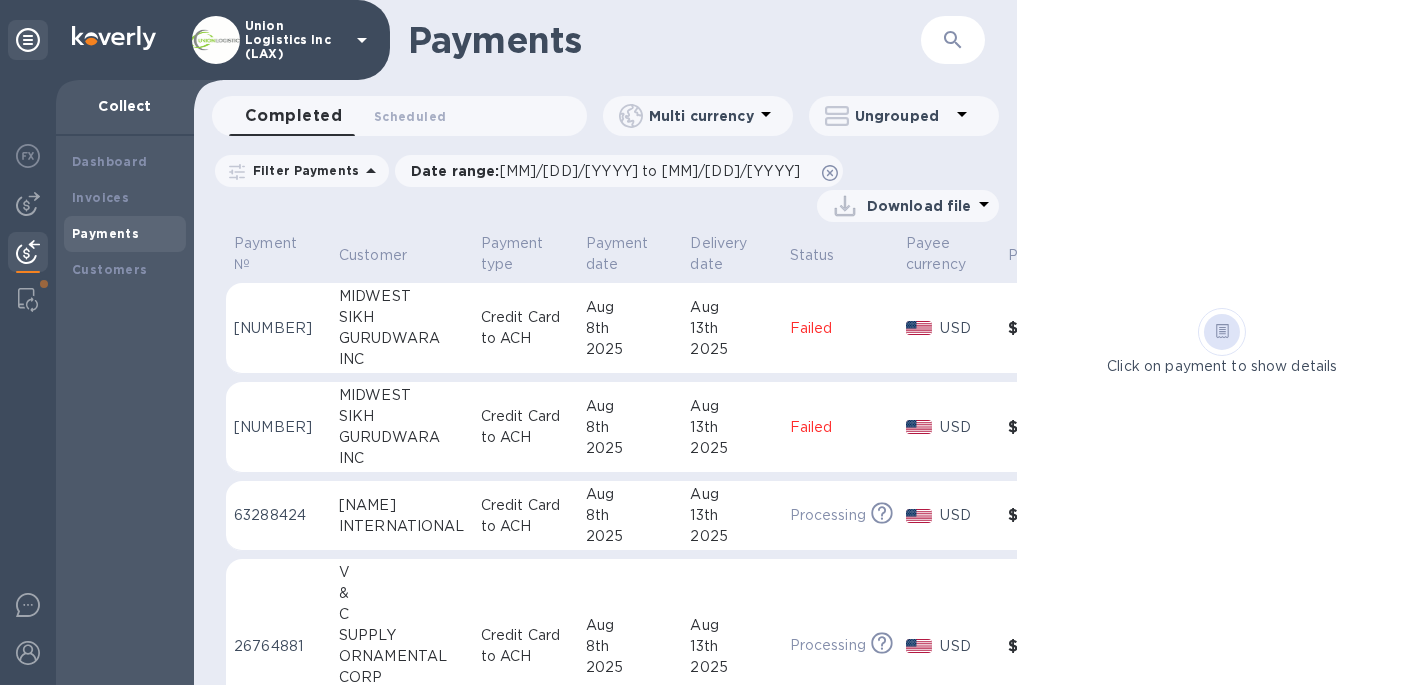 click on "[NAME]" at bounding box center (402, 505) 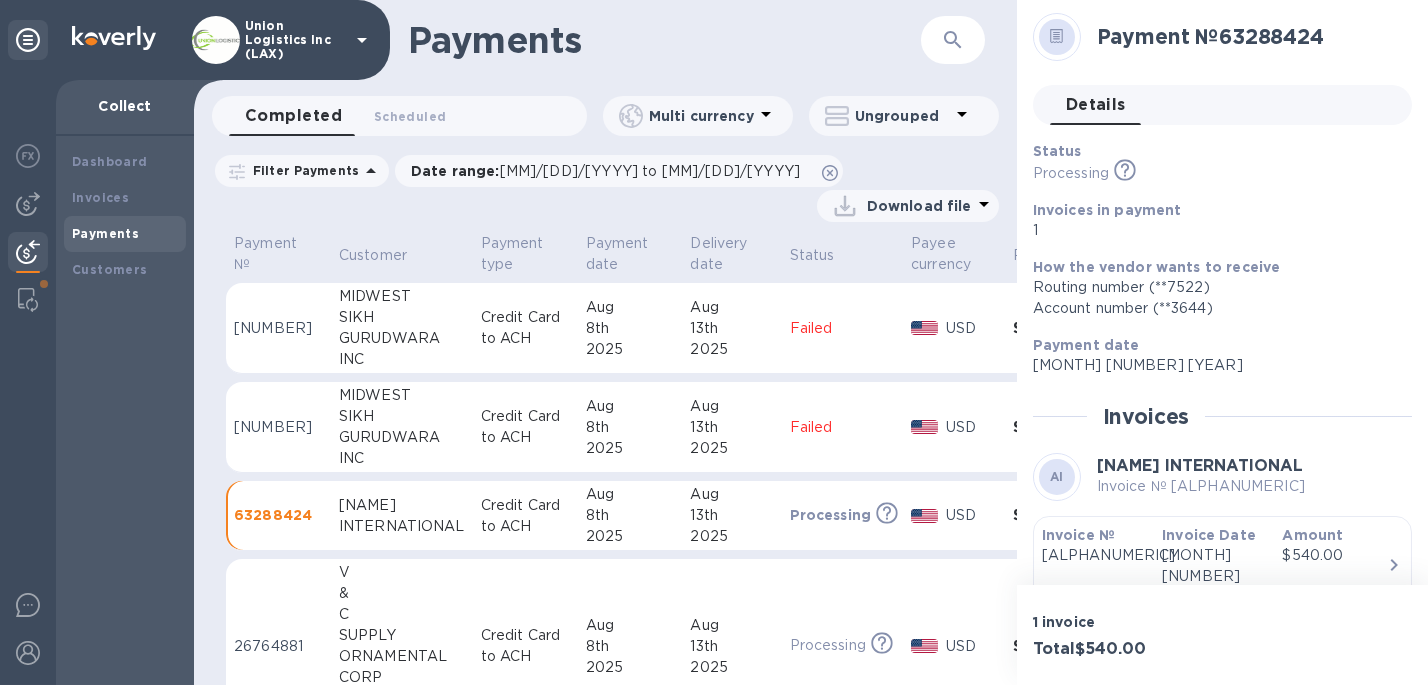 scroll, scrollTop: 0, scrollLeft: 0, axis: both 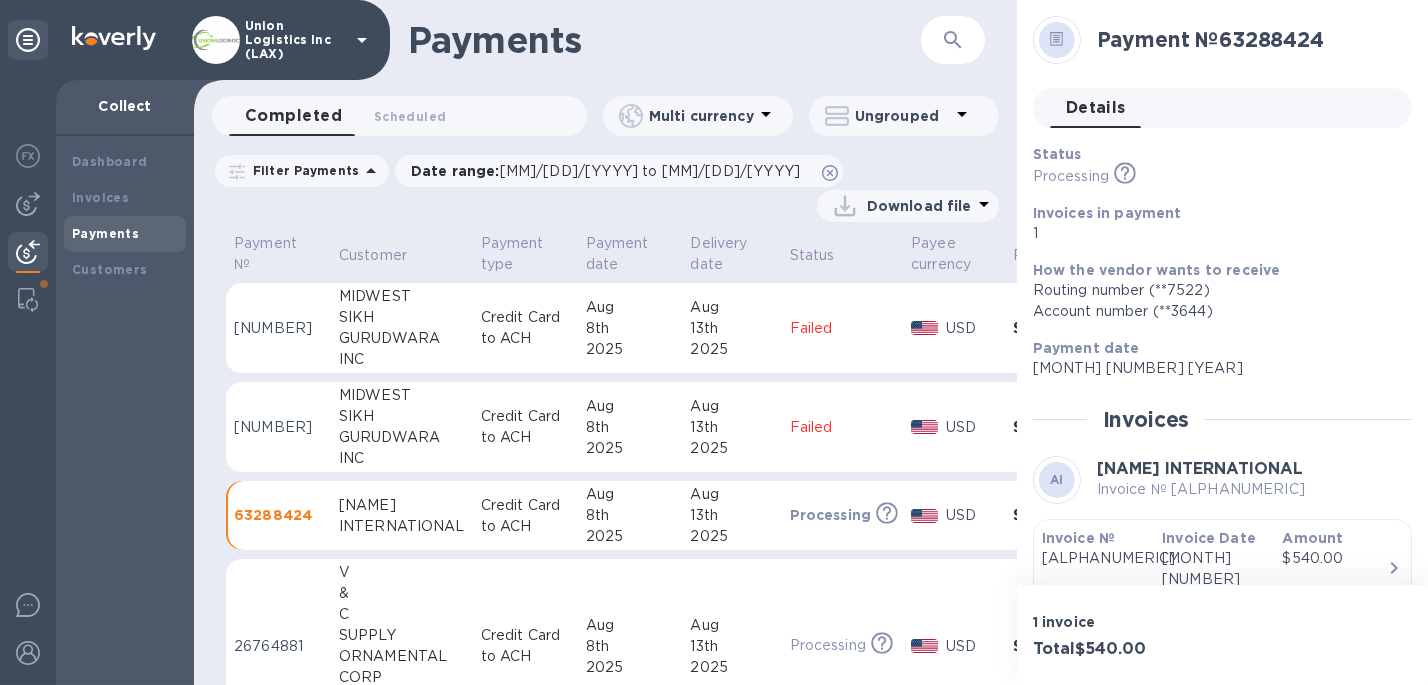 click on "Status Processing This payment is under compliance review, which may take up to 3 business days. Invoices in payment 1 How the vendor wants to receive Routing number (**[NUMBER]) Account number (**[NUMBER]) Payment date [MONTH] [NUMBER] [YEAR] Invoices AI [NAME] INTERNATIONAL Invoice № [ALPHANUMERIC] Invoice № [ALPHANUMERIC] Invoice Date [MONTH] [NUMBER] [YEAR] Amount [CURRENCY][NUMBER] Payment subtotal [CURRENCY][NUMBER] Payment deposited to account Routing number (**[NUMBER]) Account number (**[NUMBER])" at bounding box center (1222, 451) 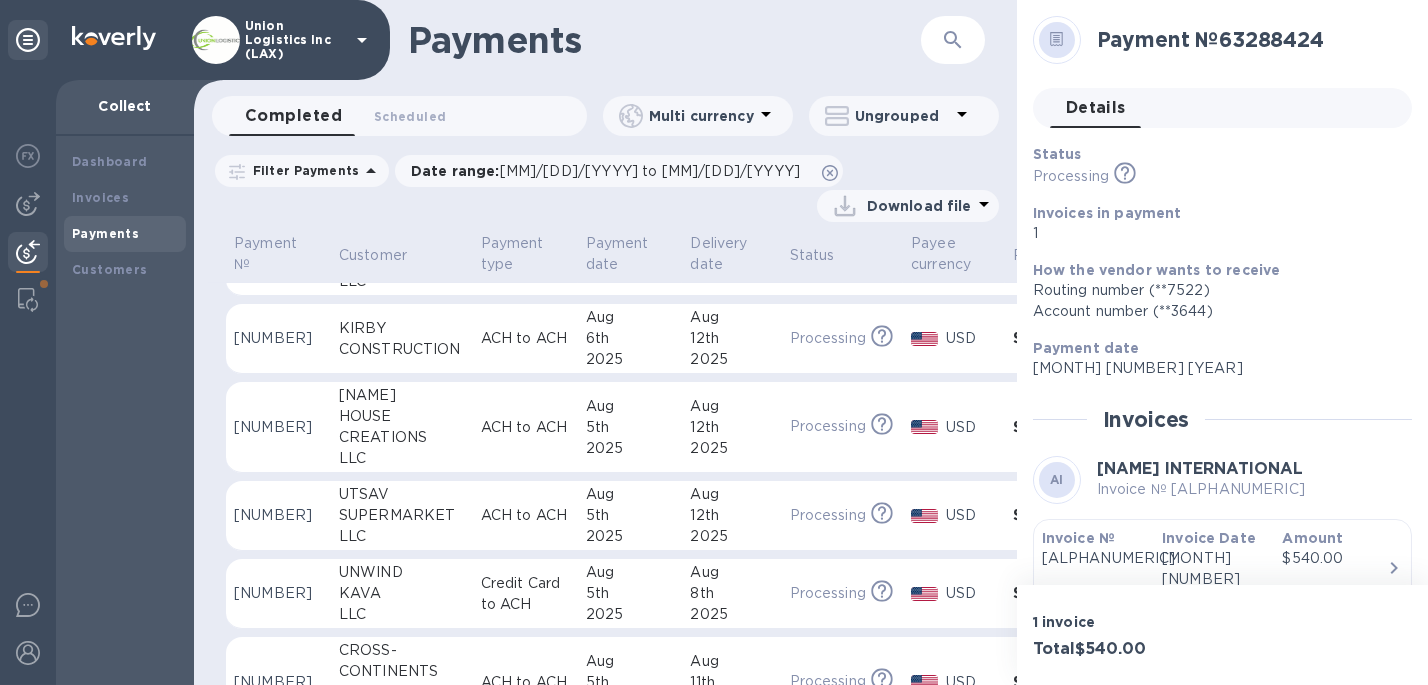 scroll, scrollTop: 1300, scrollLeft: 0, axis: vertical 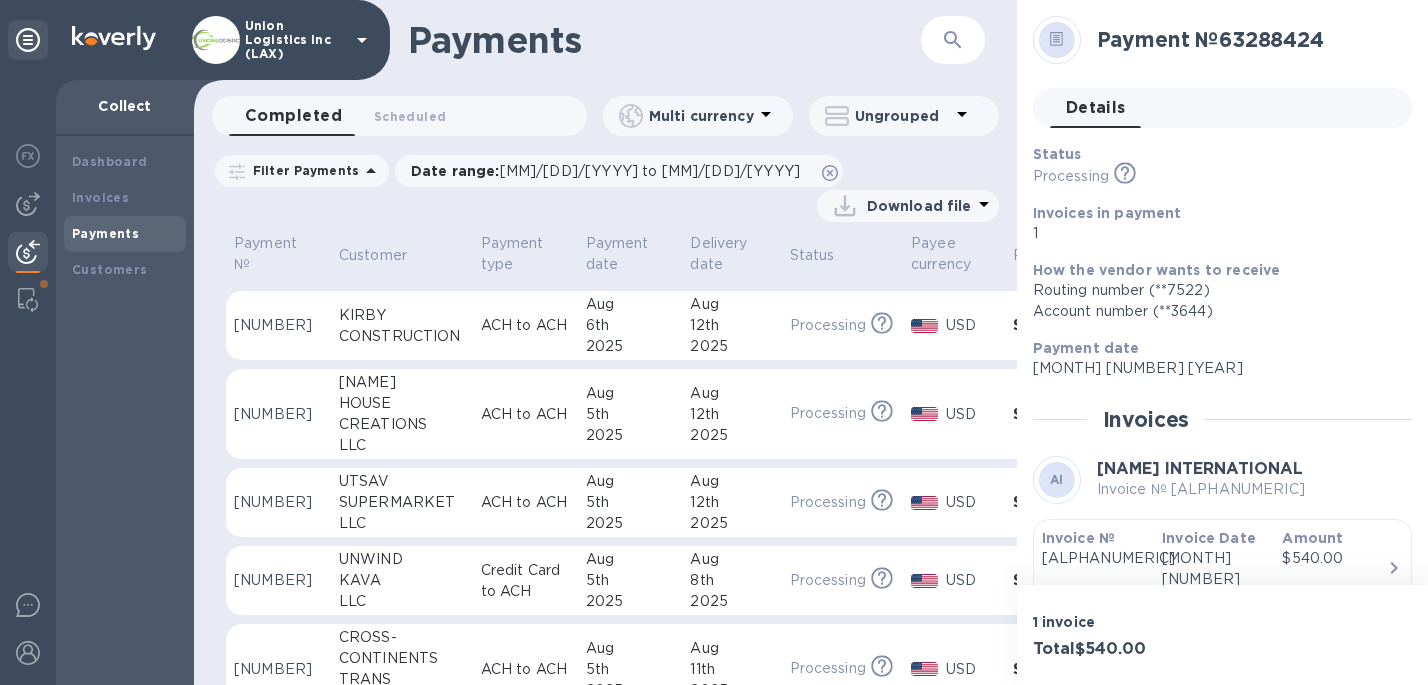 click 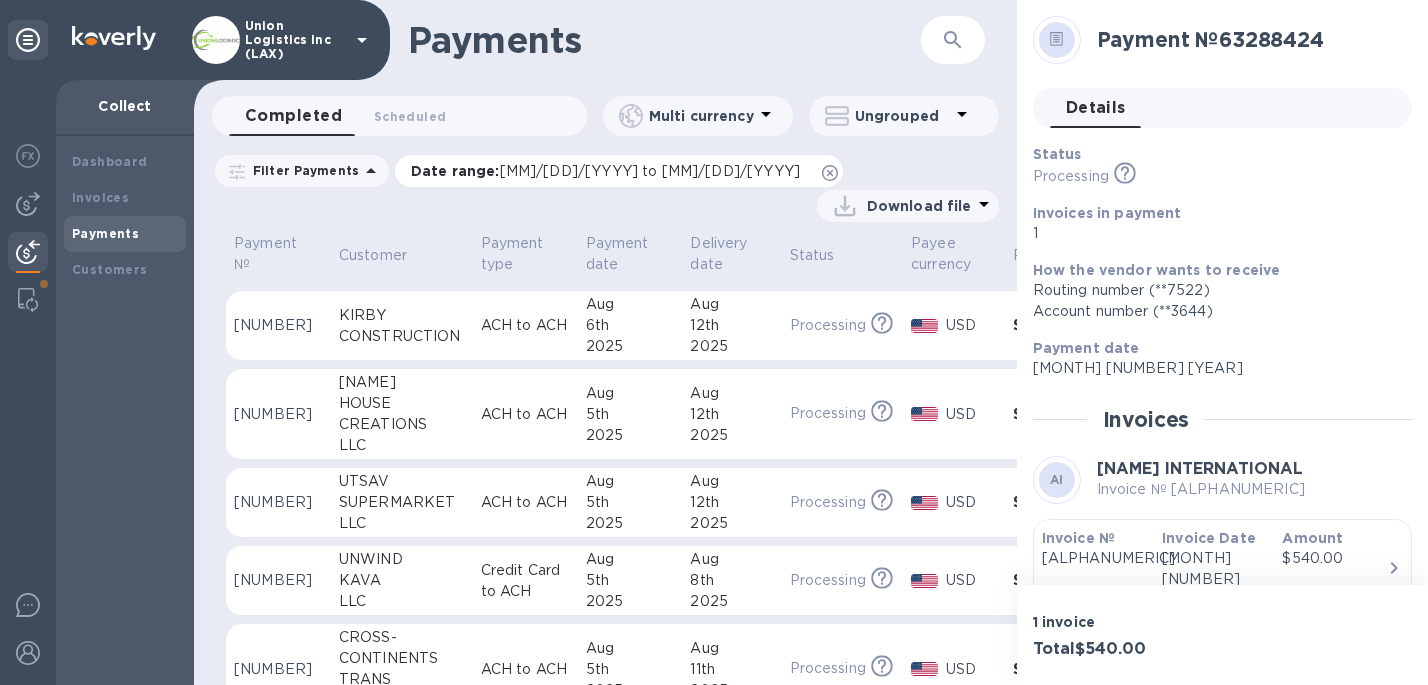 click 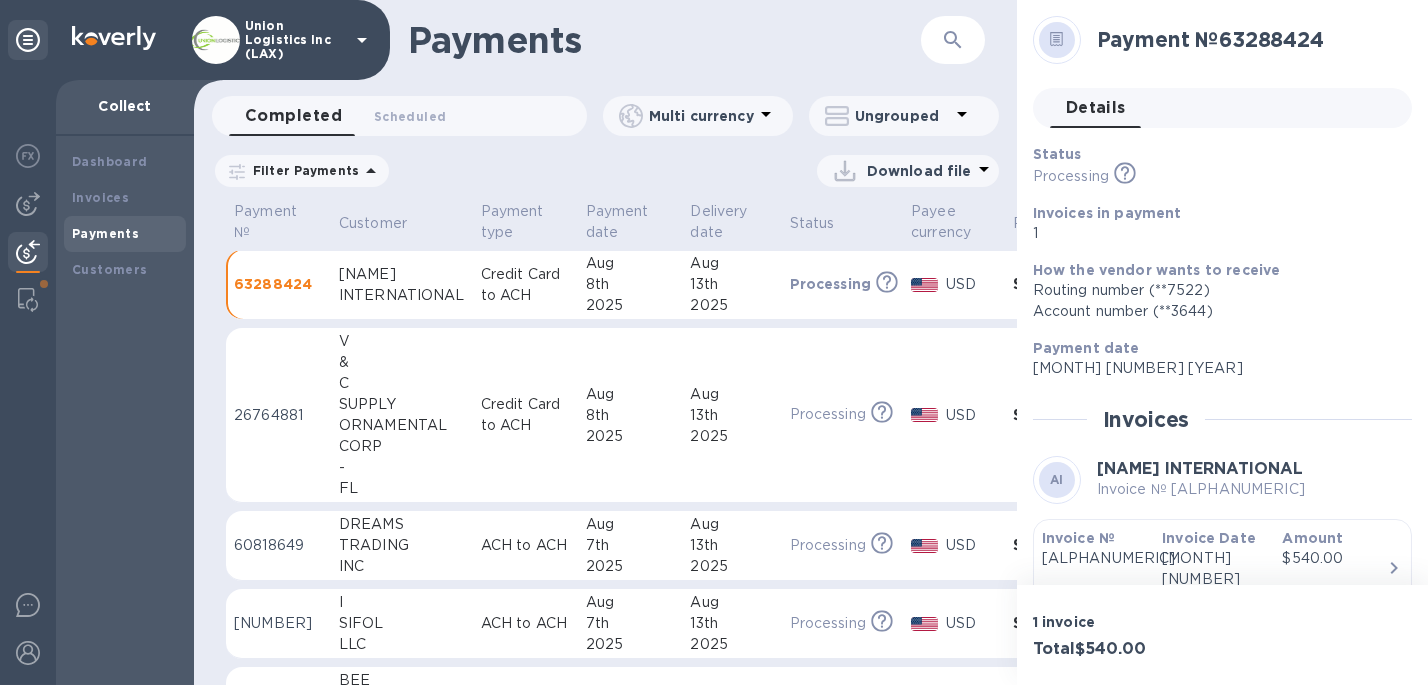 scroll, scrollTop: 0, scrollLeft: 0, axis: both 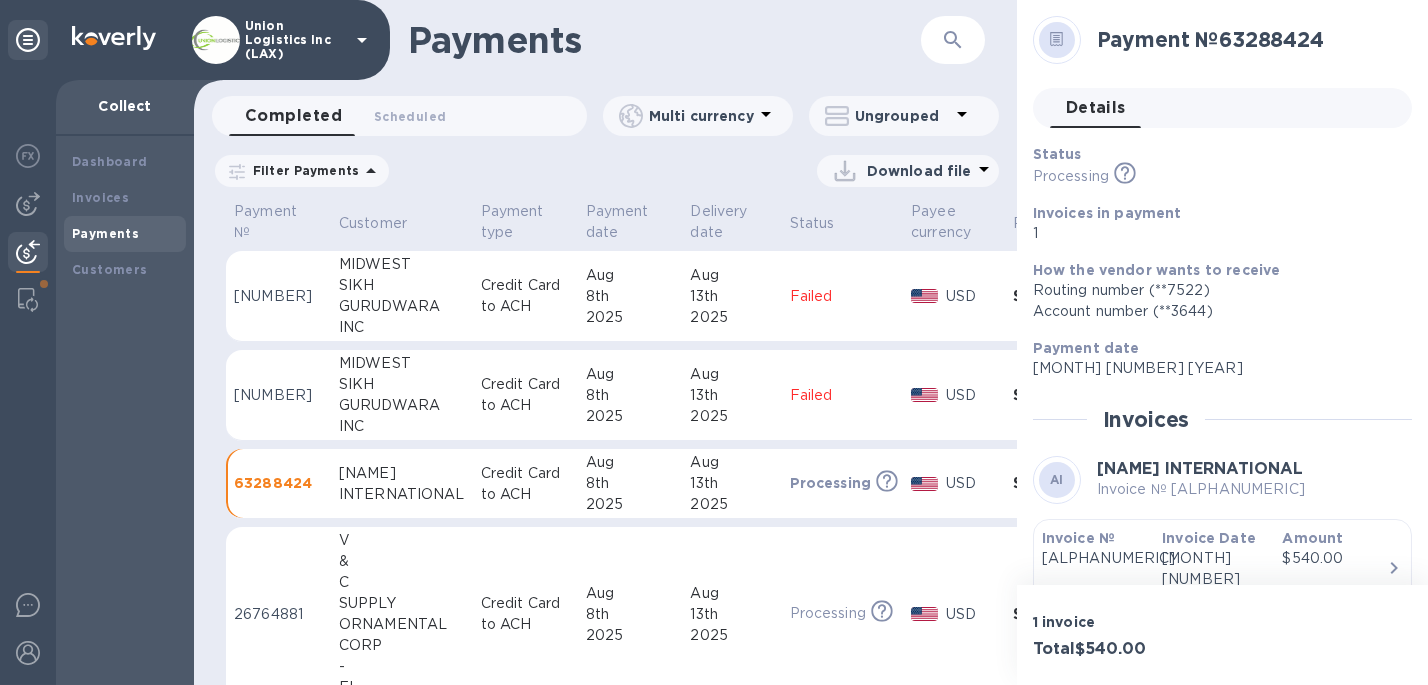 click 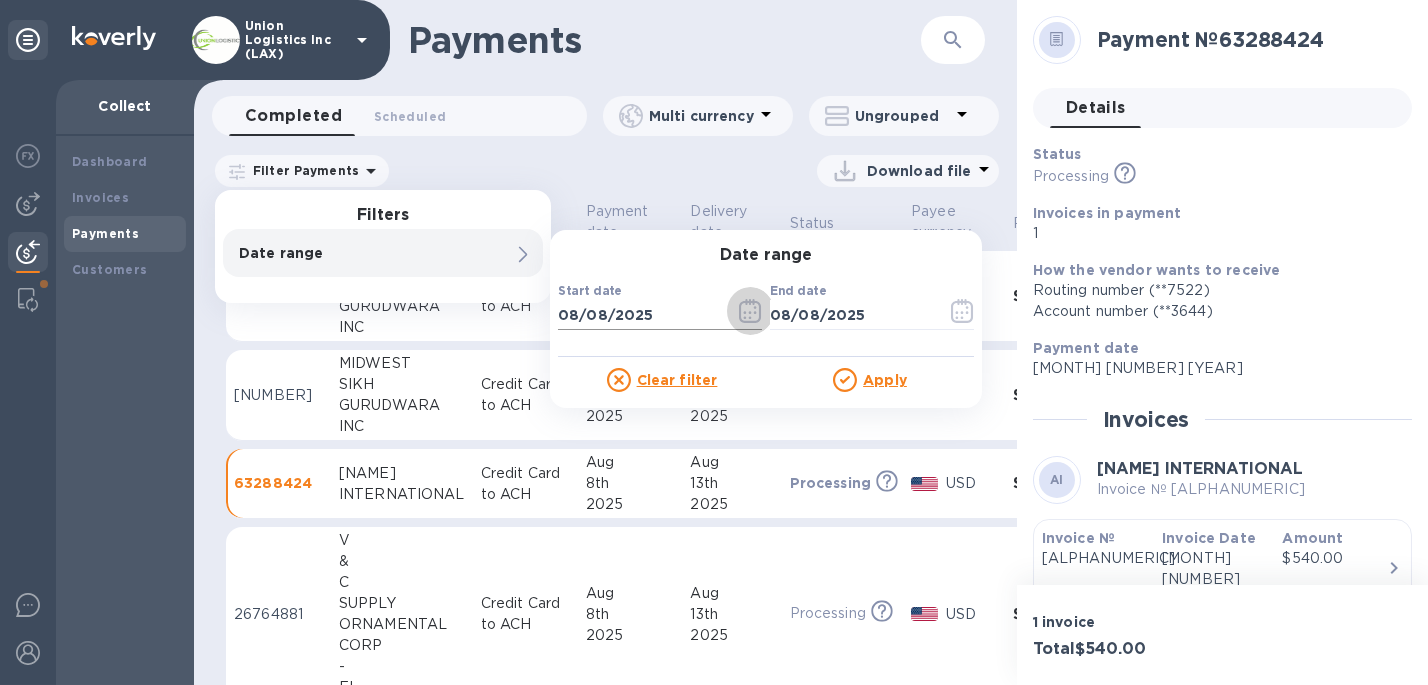 click 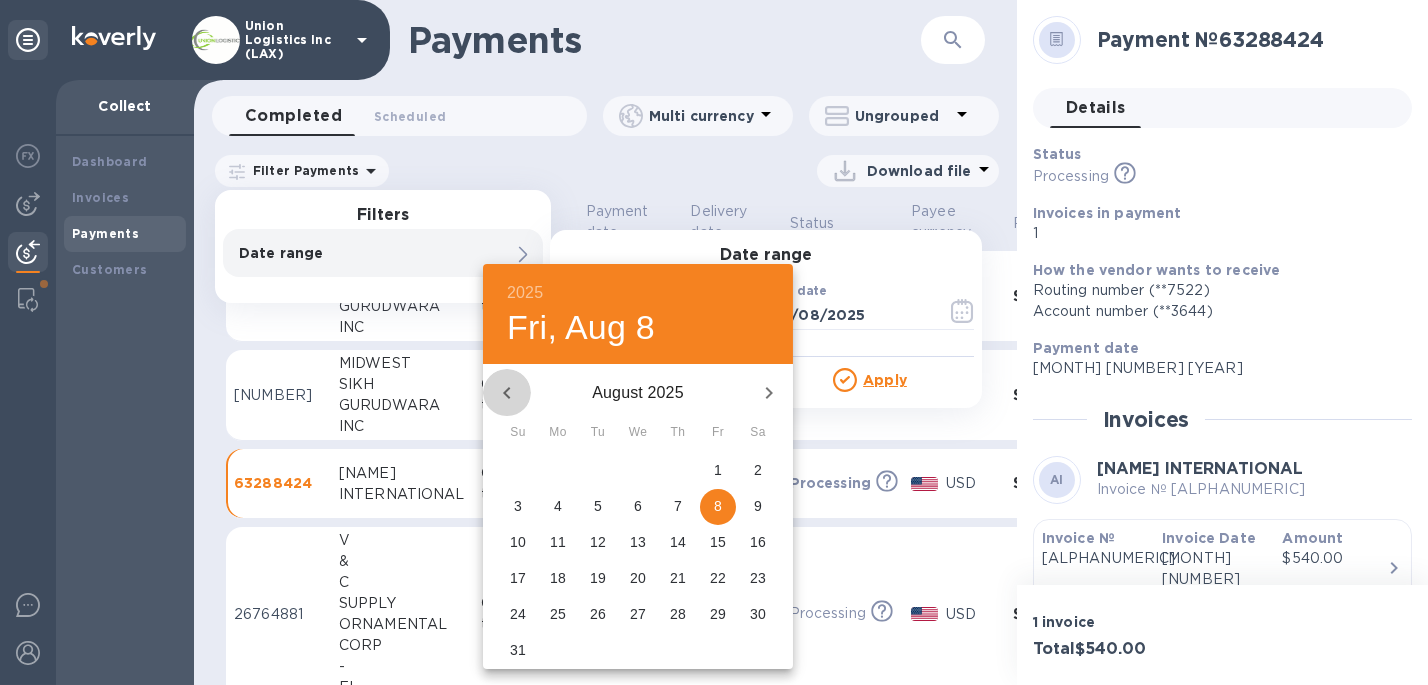 click 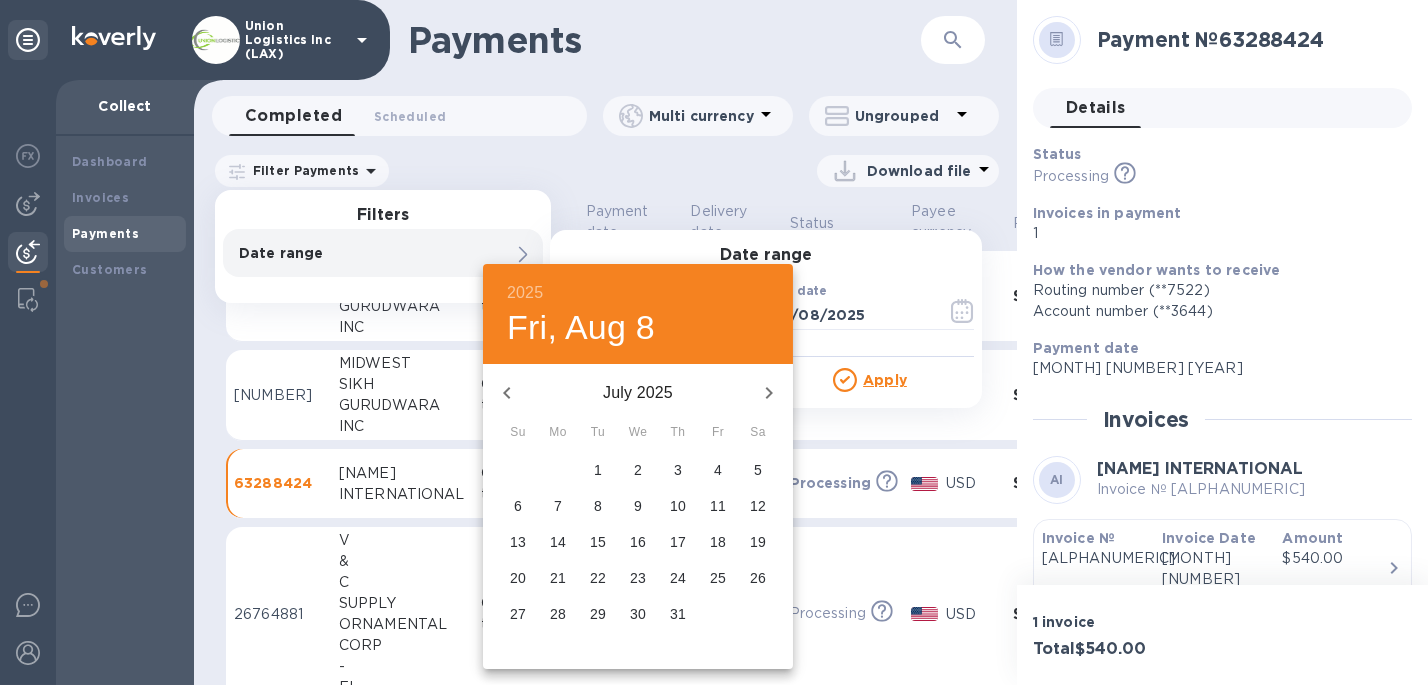 click on "28" at bounding box center (558, 614) 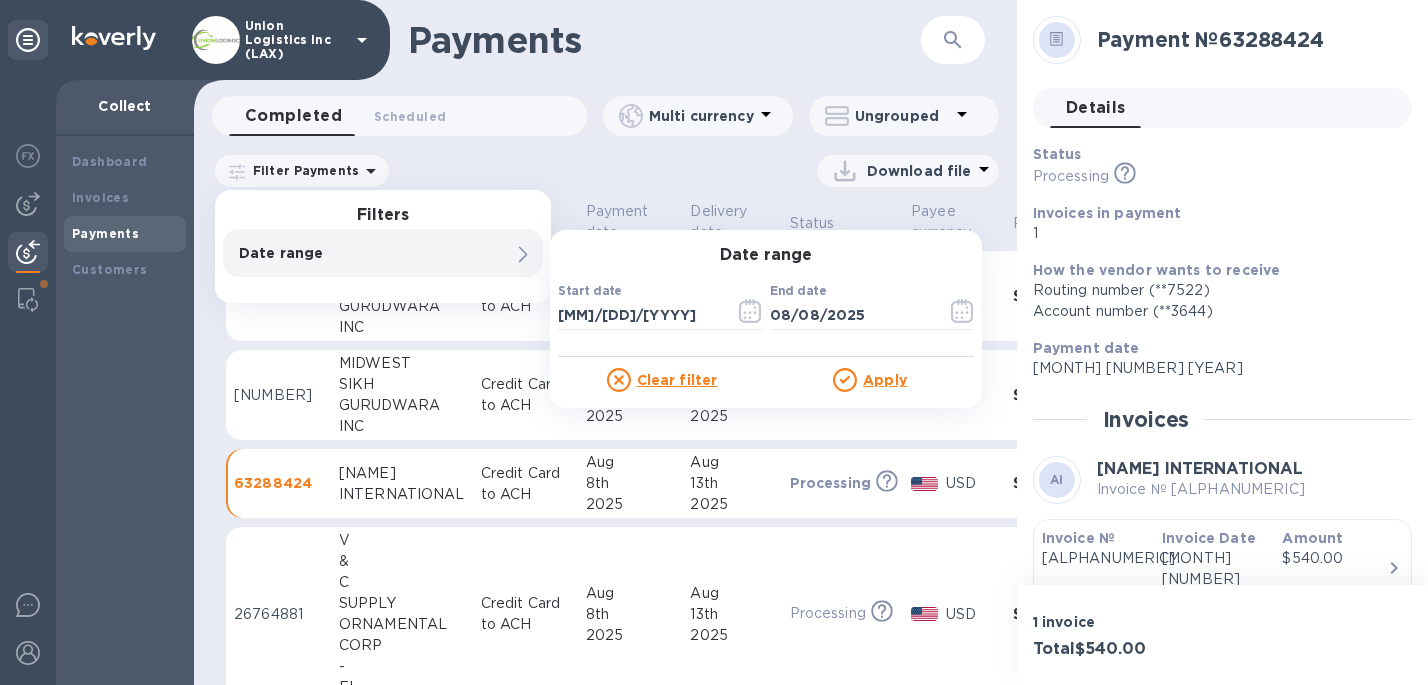 click on "Date range" at bounding box center [766, 255] 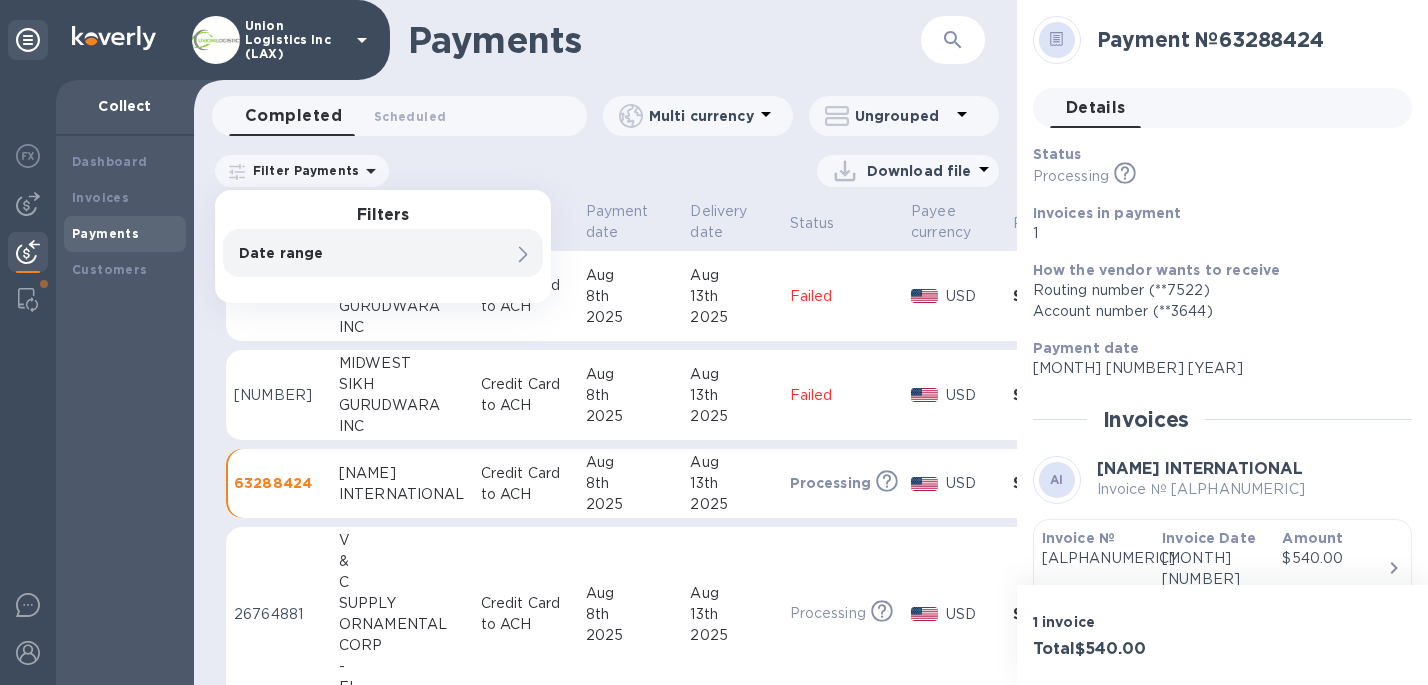 click 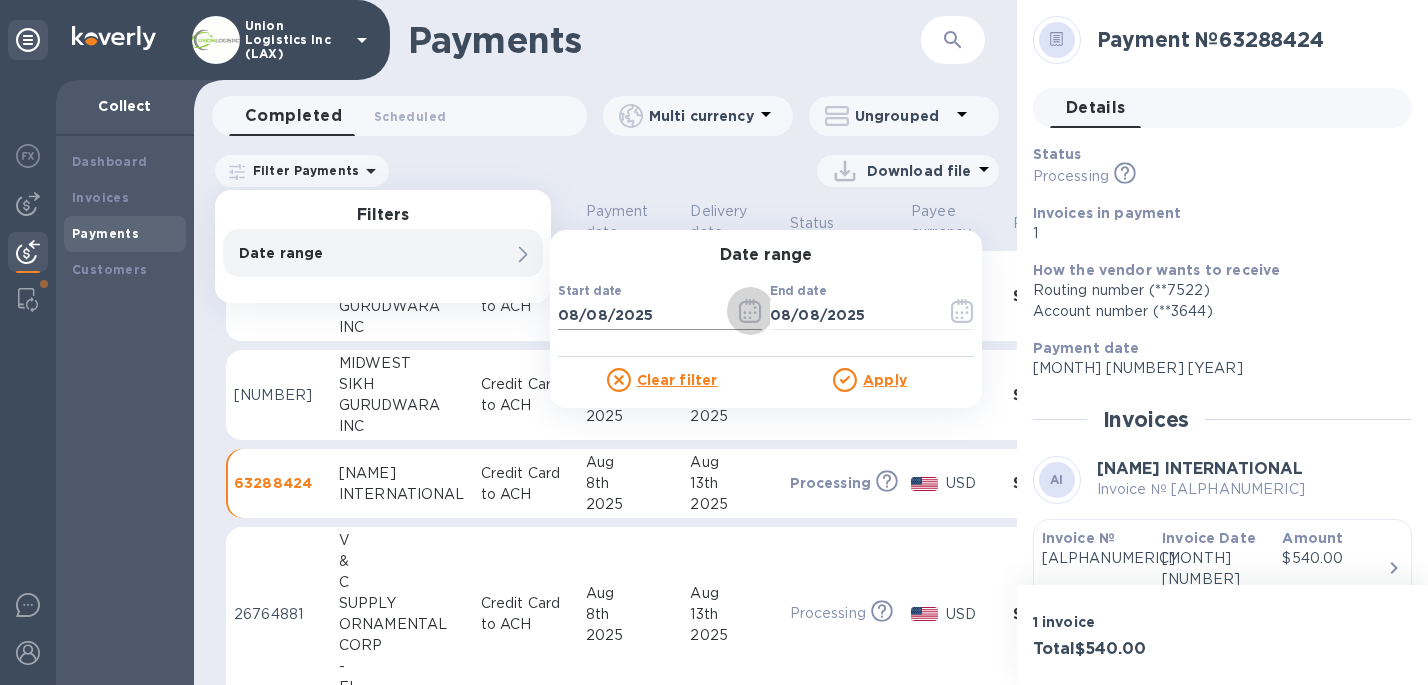 click 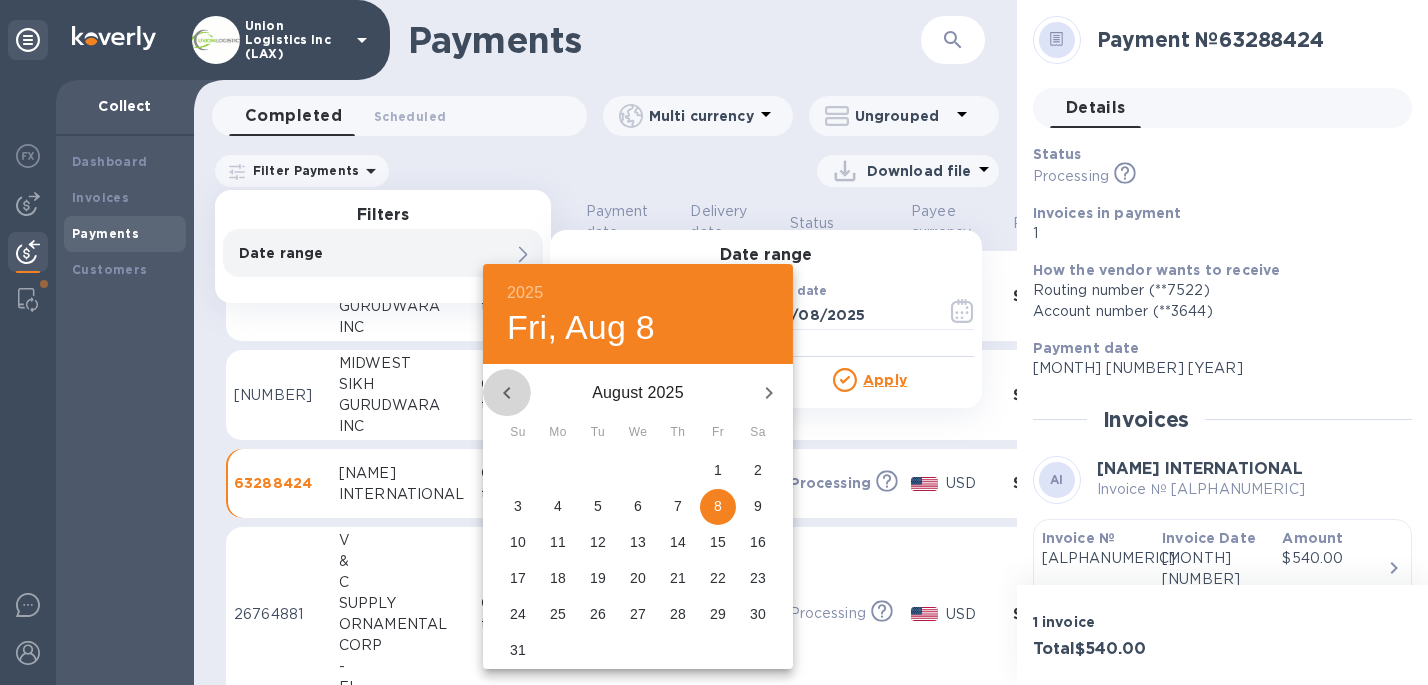 click 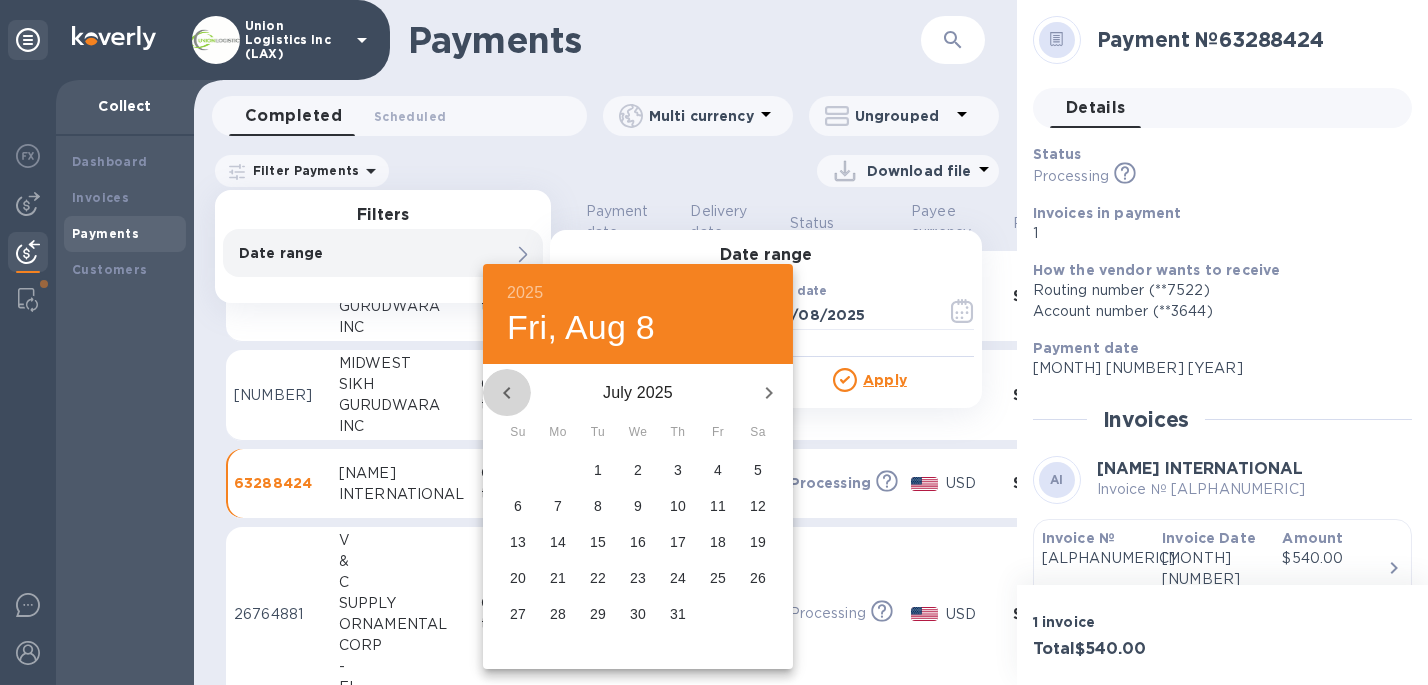 click 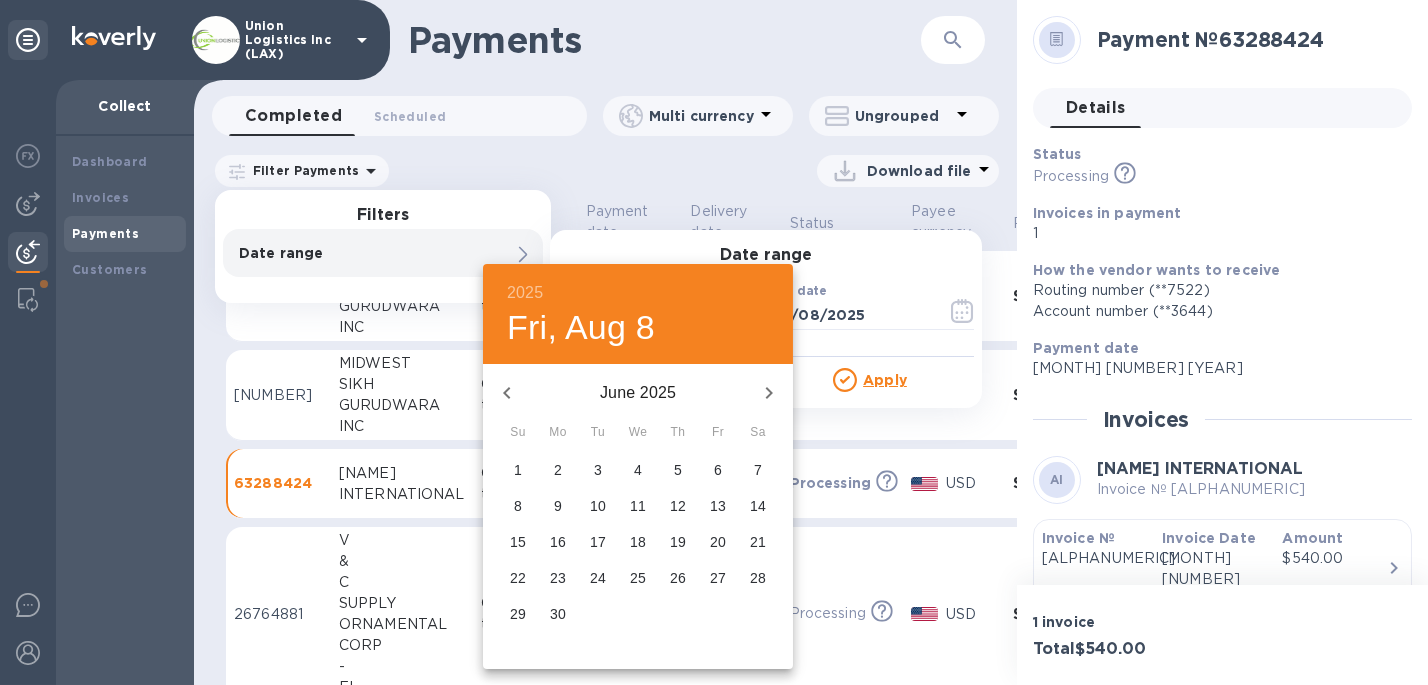 click 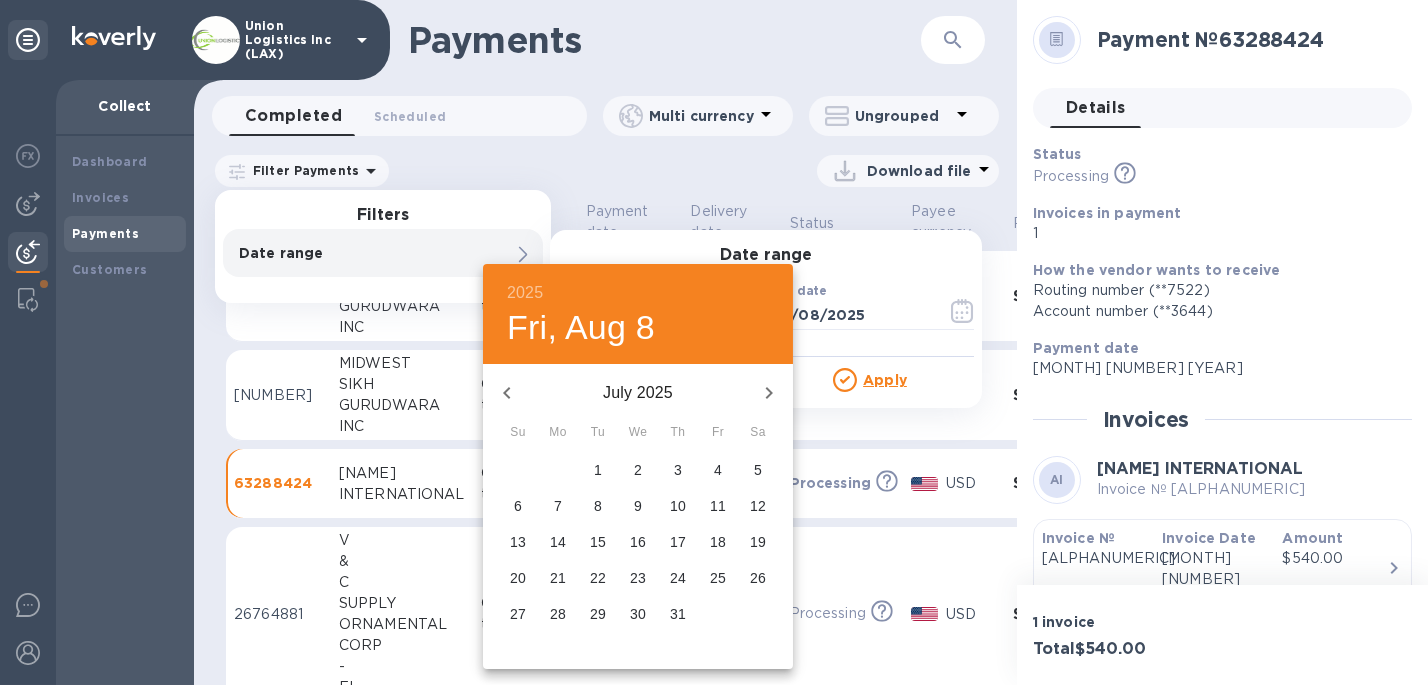 click on "28" at bounding box center (558, 614) 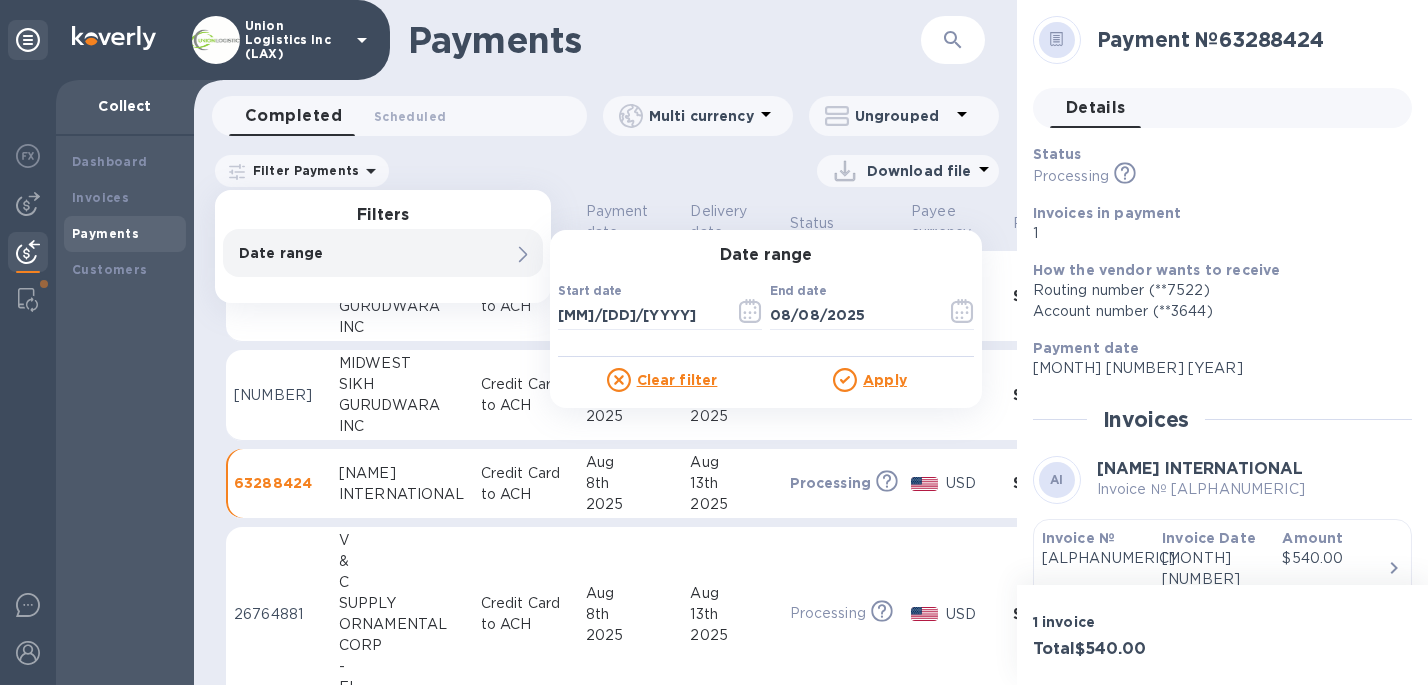 click on "Apply" at bounding box center [885, 380] 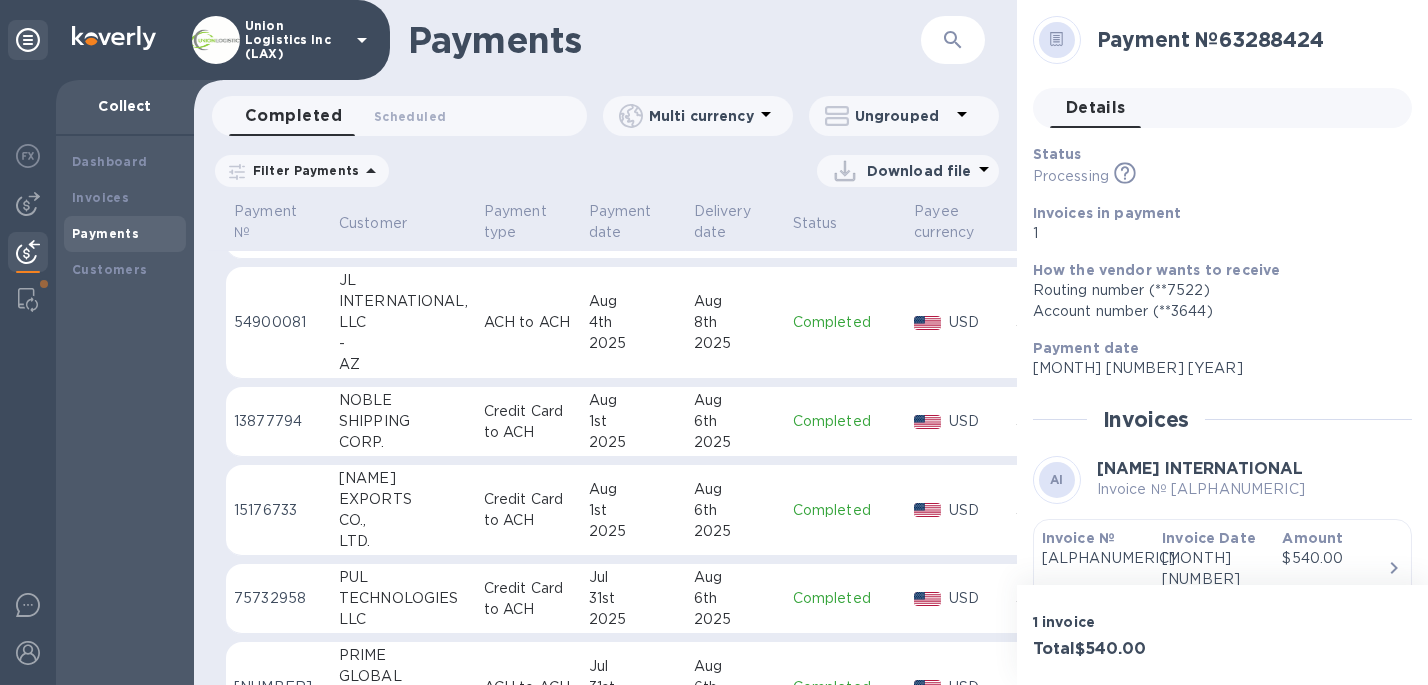 scroll, scrollTop: 1678, scrollLeft: 0, axis: vertical 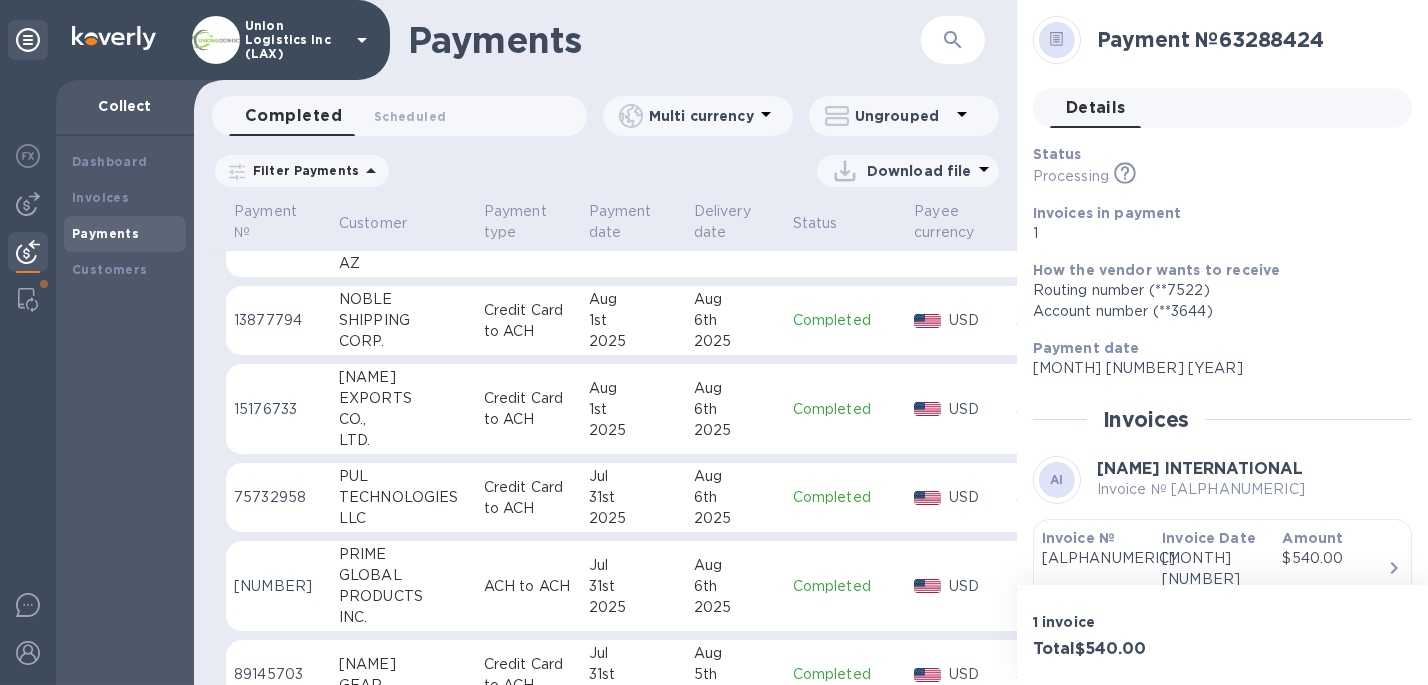 click on "Completed" at bounding box center [846, 409] 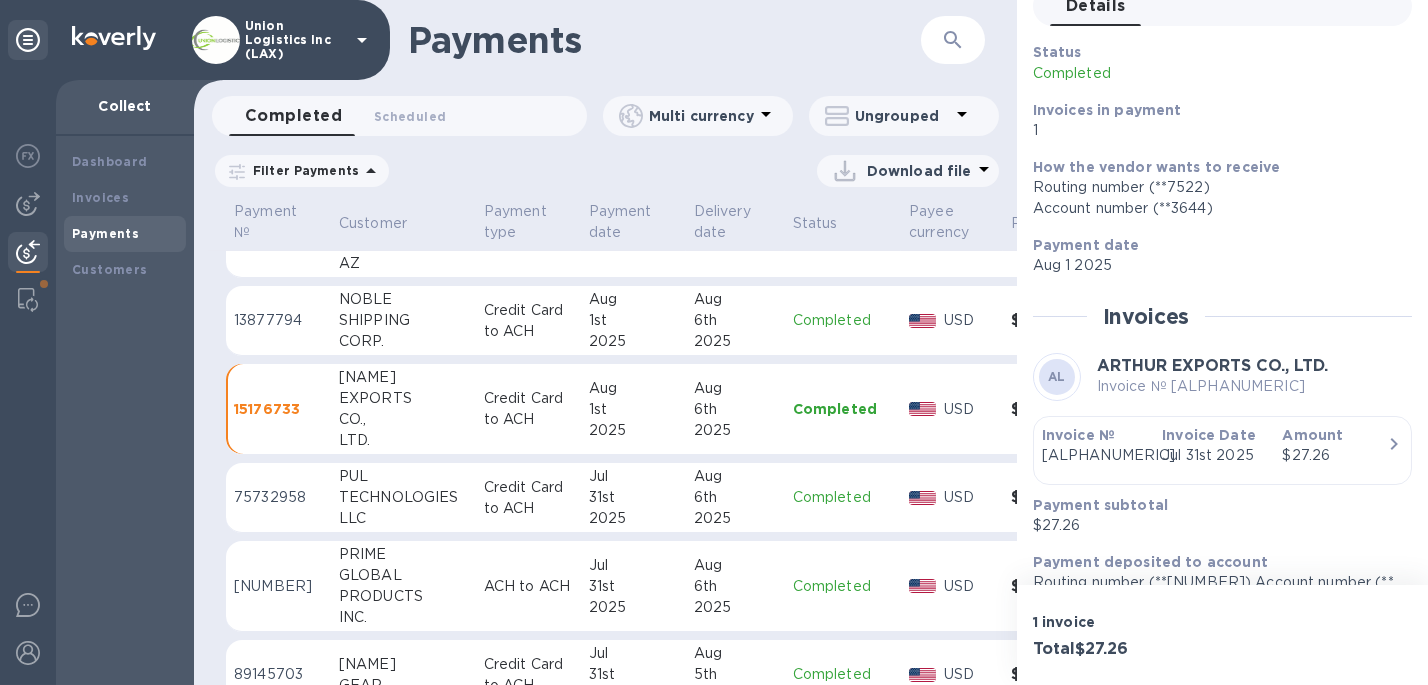 scroll, scrollTop: 145, scrollLeft: 0, axis: vertical 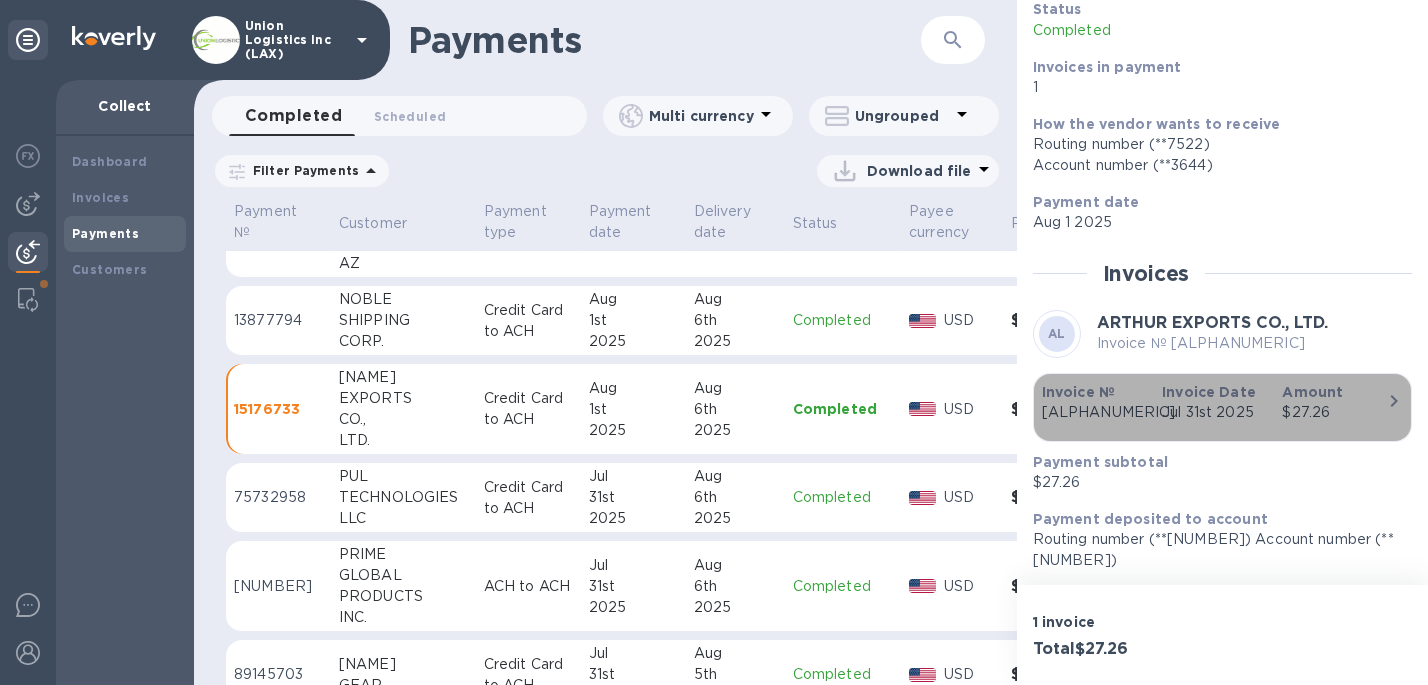 click 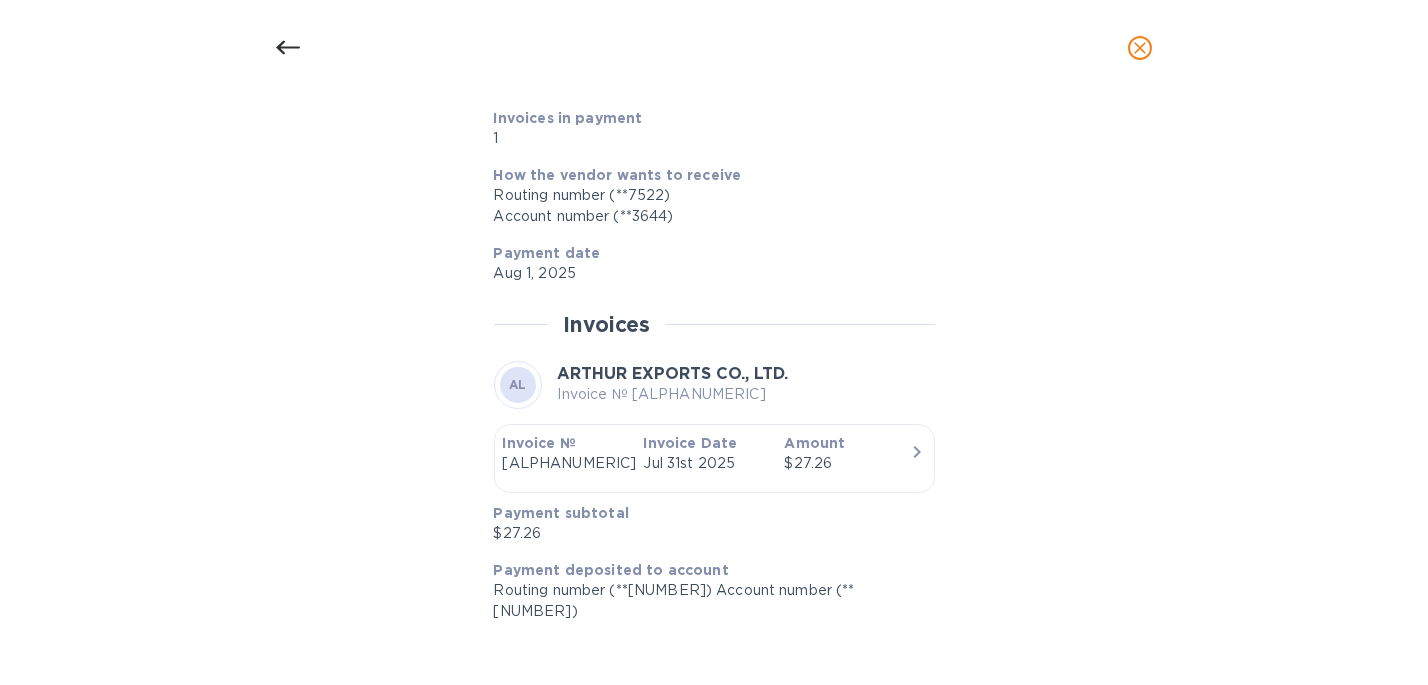 scroll, scrollTop: 1324, scrollLeft: 0, axis: vertical 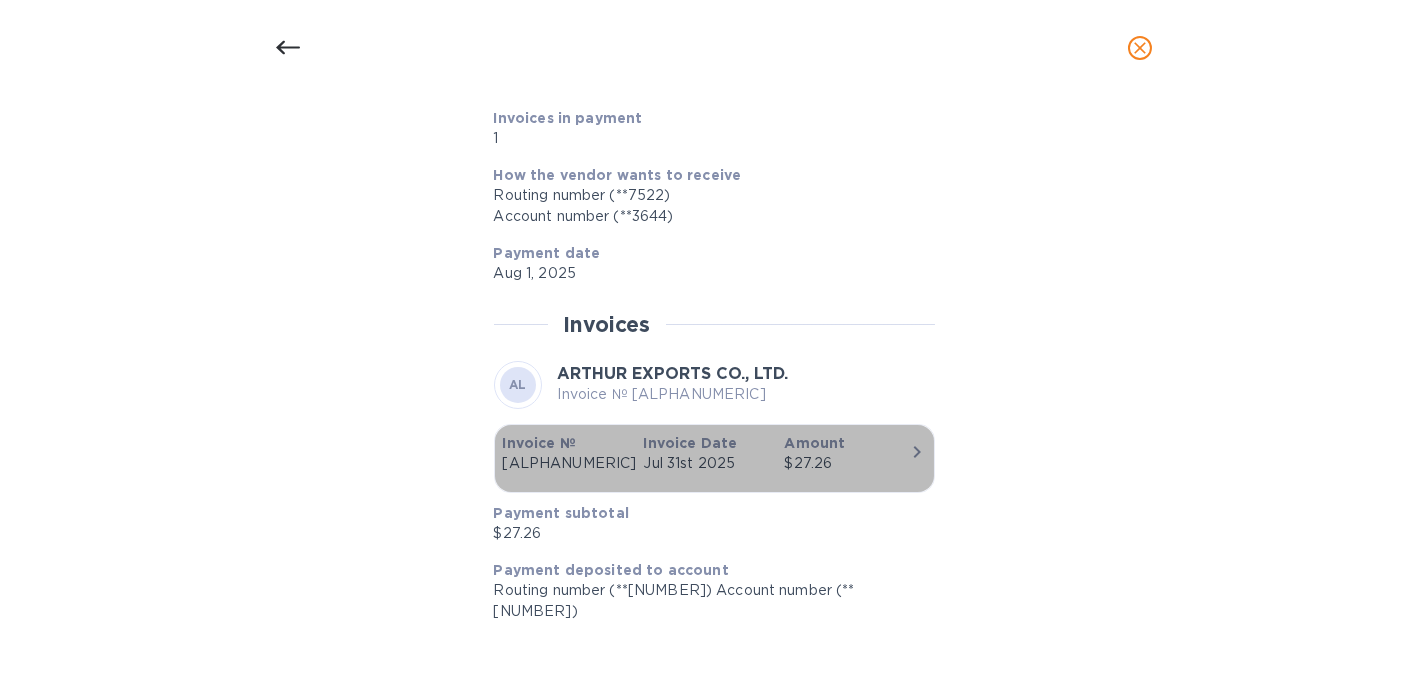 click 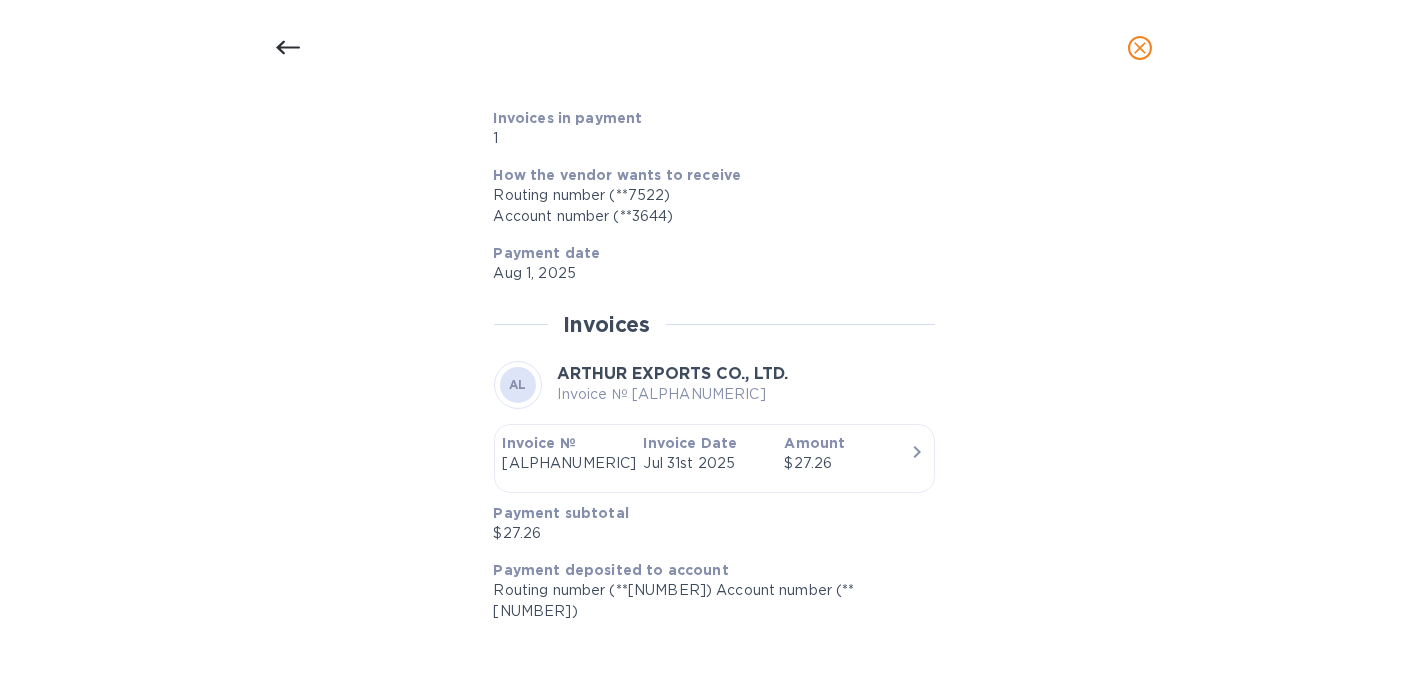 scroll, scrollTop: 1025, scrollLeft: 0, axis: vertical 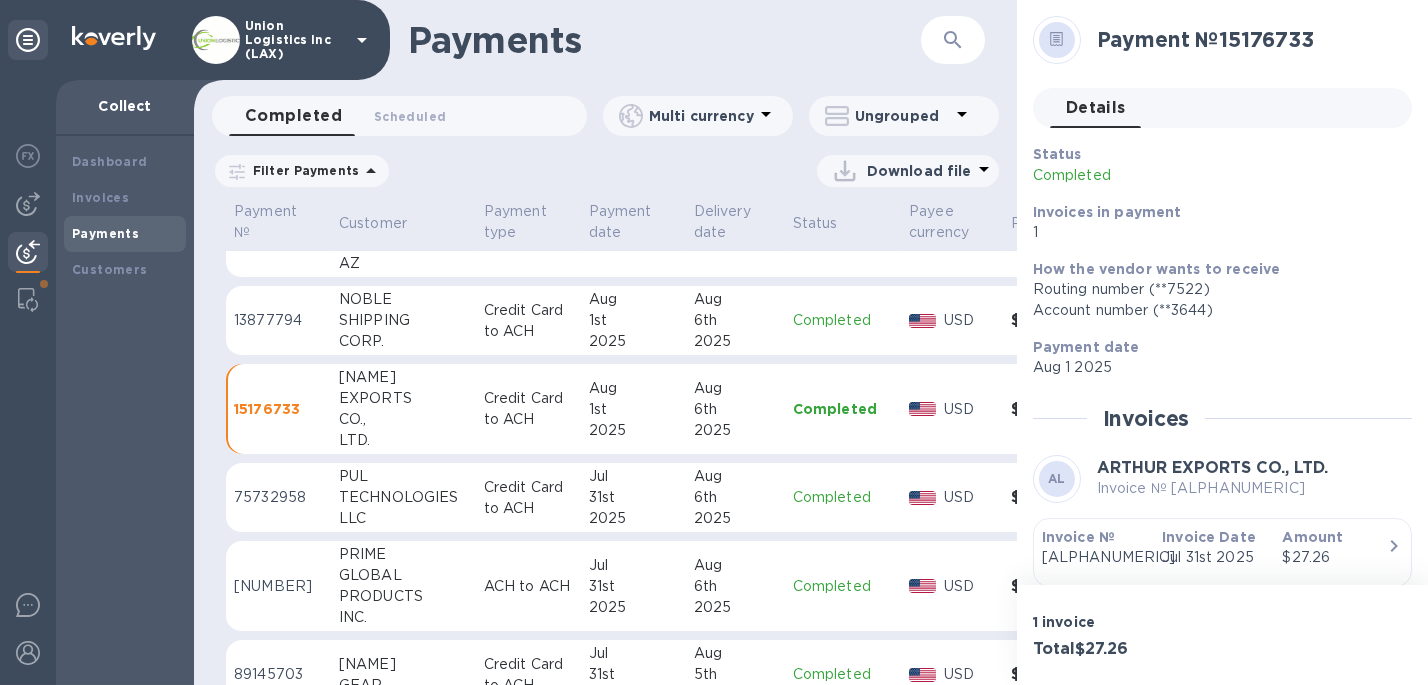click on "15176733" at bounding box center (278, 409) 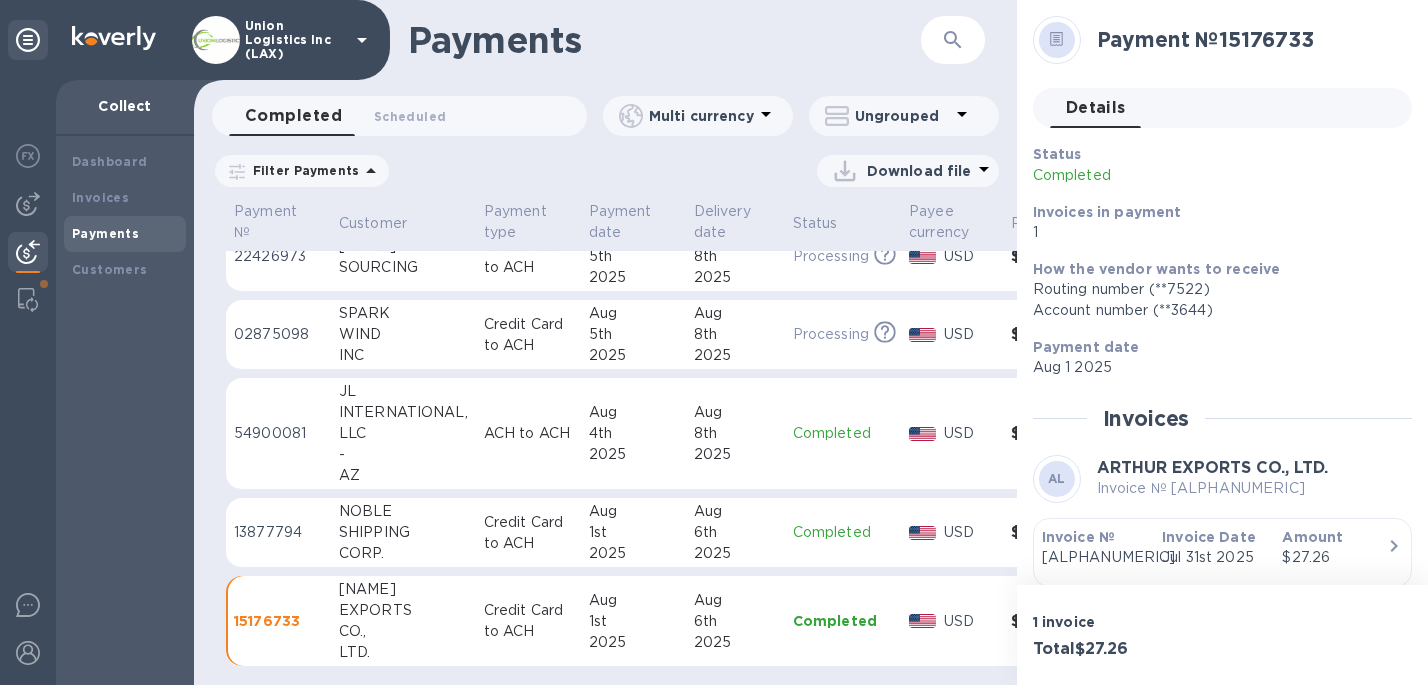 scroll, scrollTop: 1400, scrollLeft: 0, axis: vertical 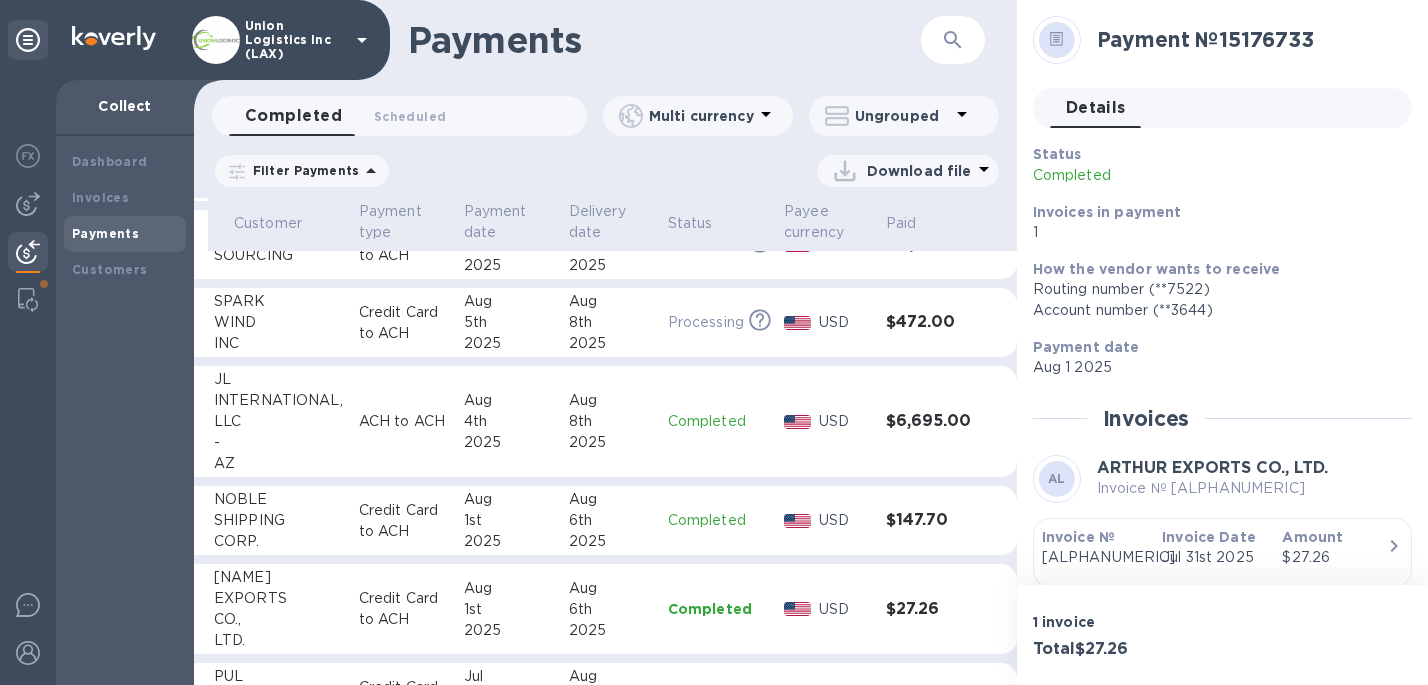 click 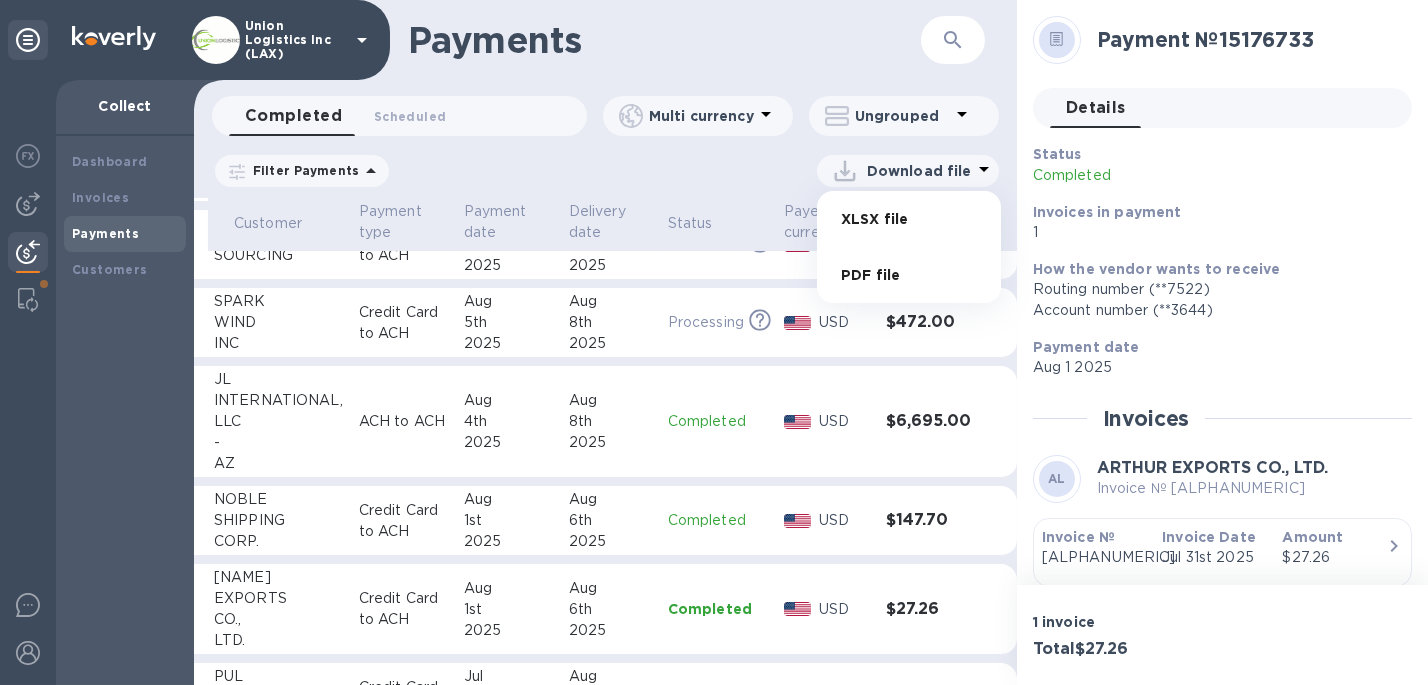click on "PDF file" at bounding box center [909, 275] 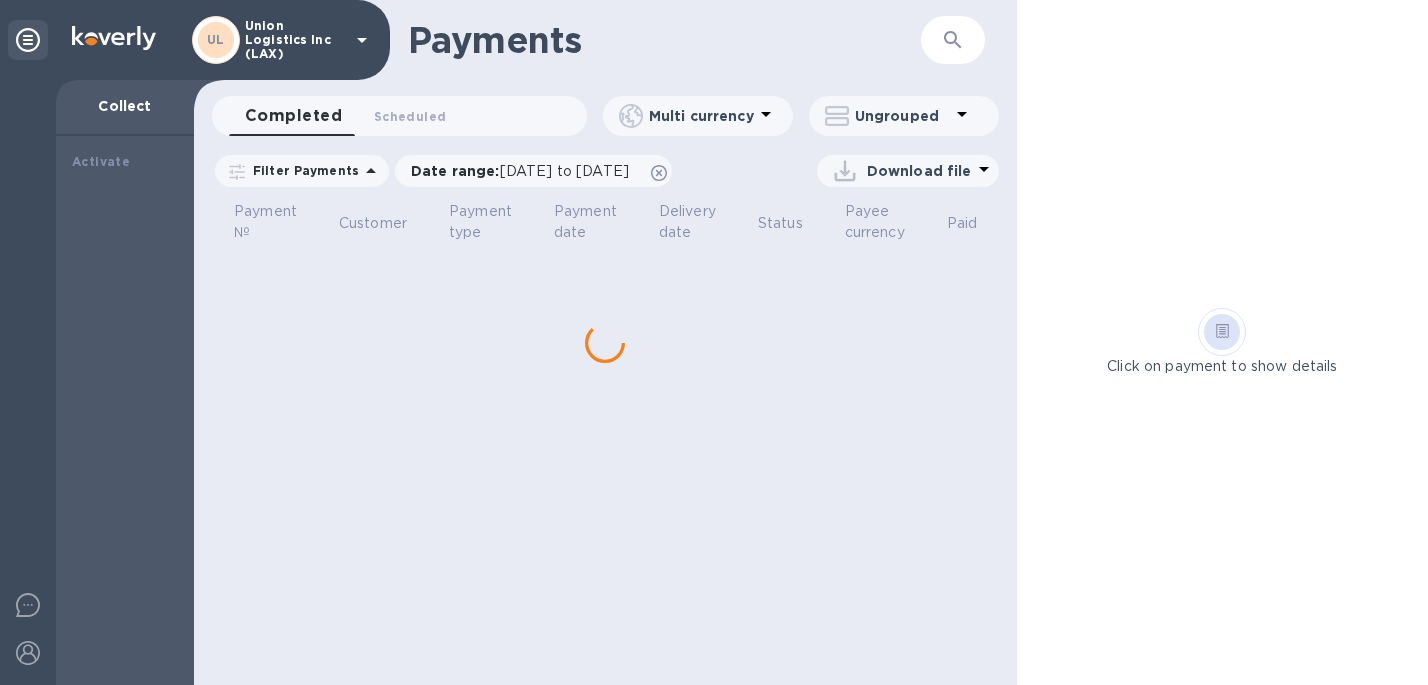scroll, scrollTop: 0, scrollLeft: 0, axis: both 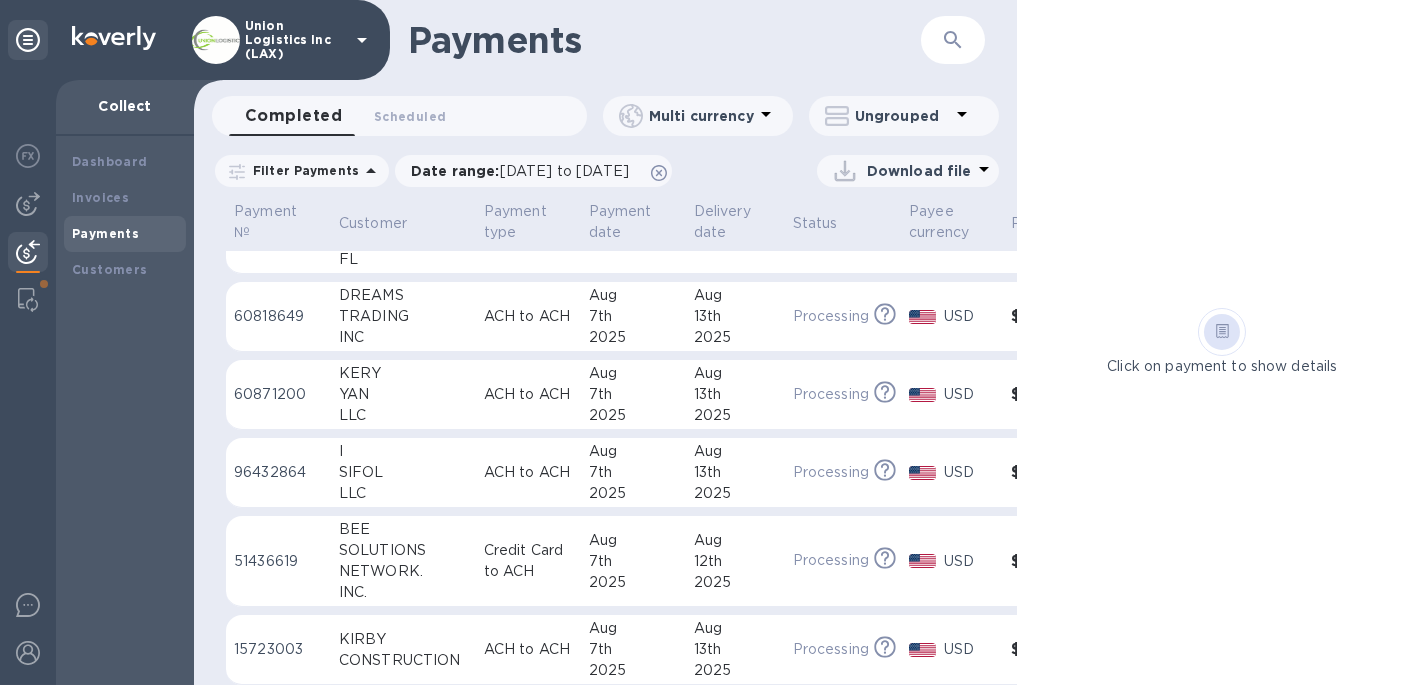 click 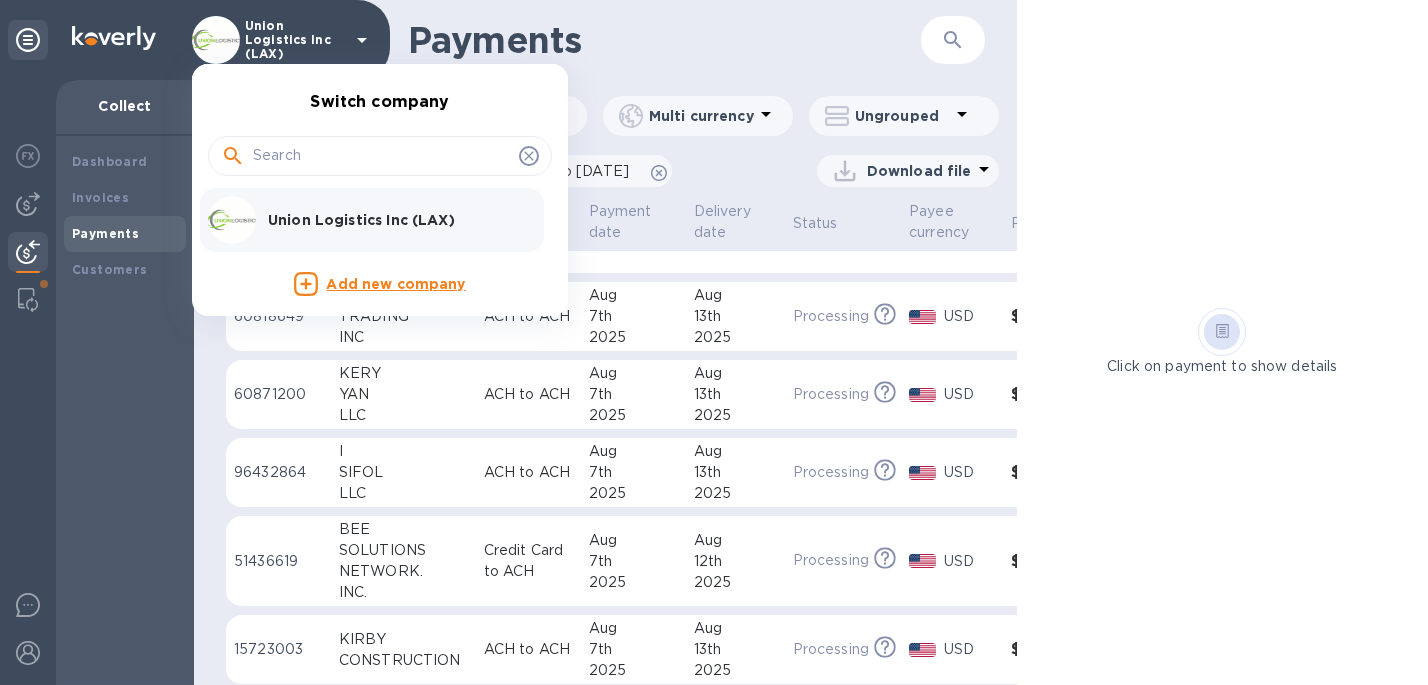 click at bounding box center (714, 342) 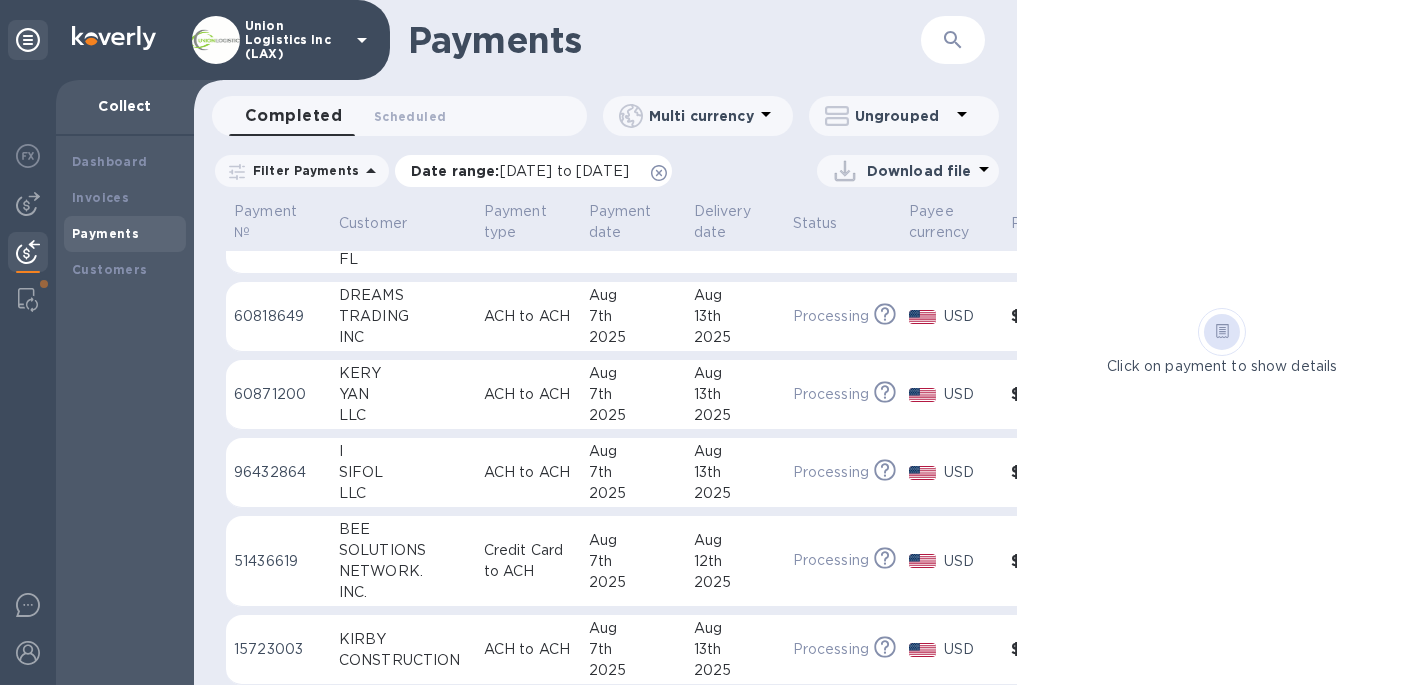 click on "[MM]/[DD]/[YYYY] to [MM]/[DD]/[YYYY]" at bounding box center (564, 171) 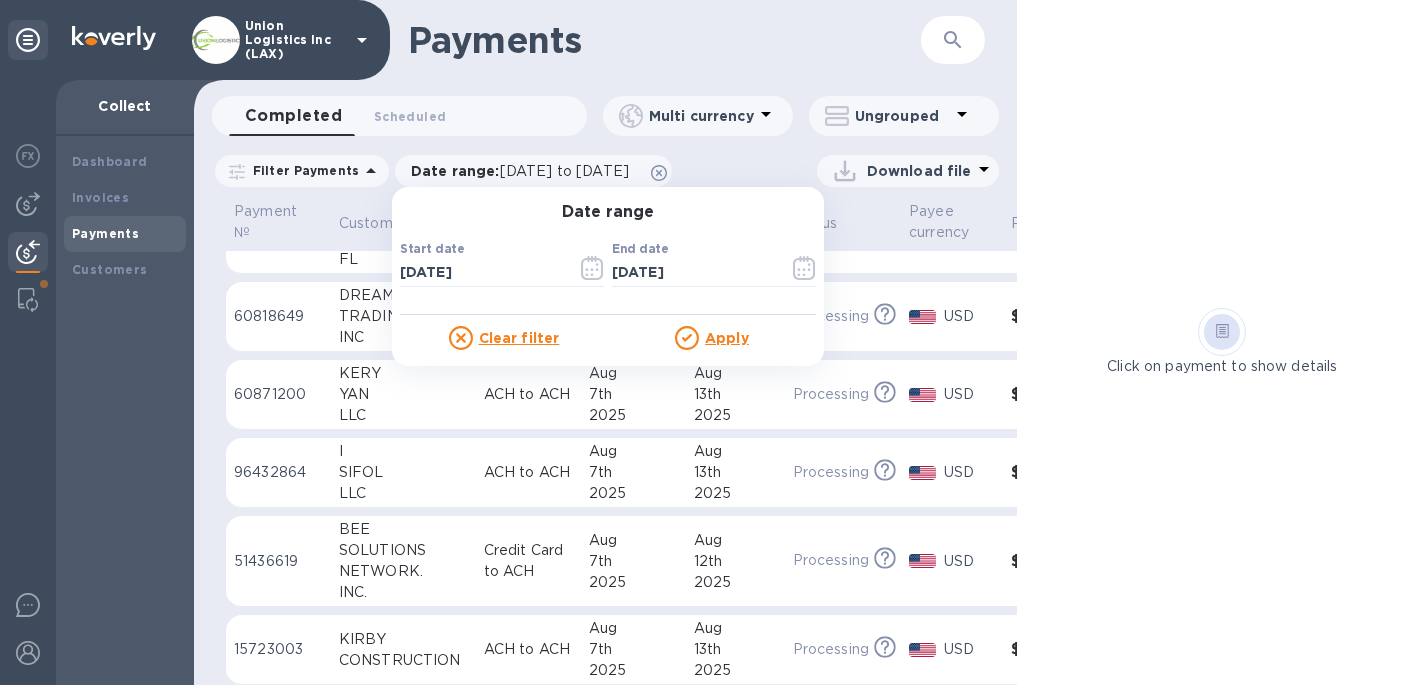click on "Apply" at bounding box center (727, 338) 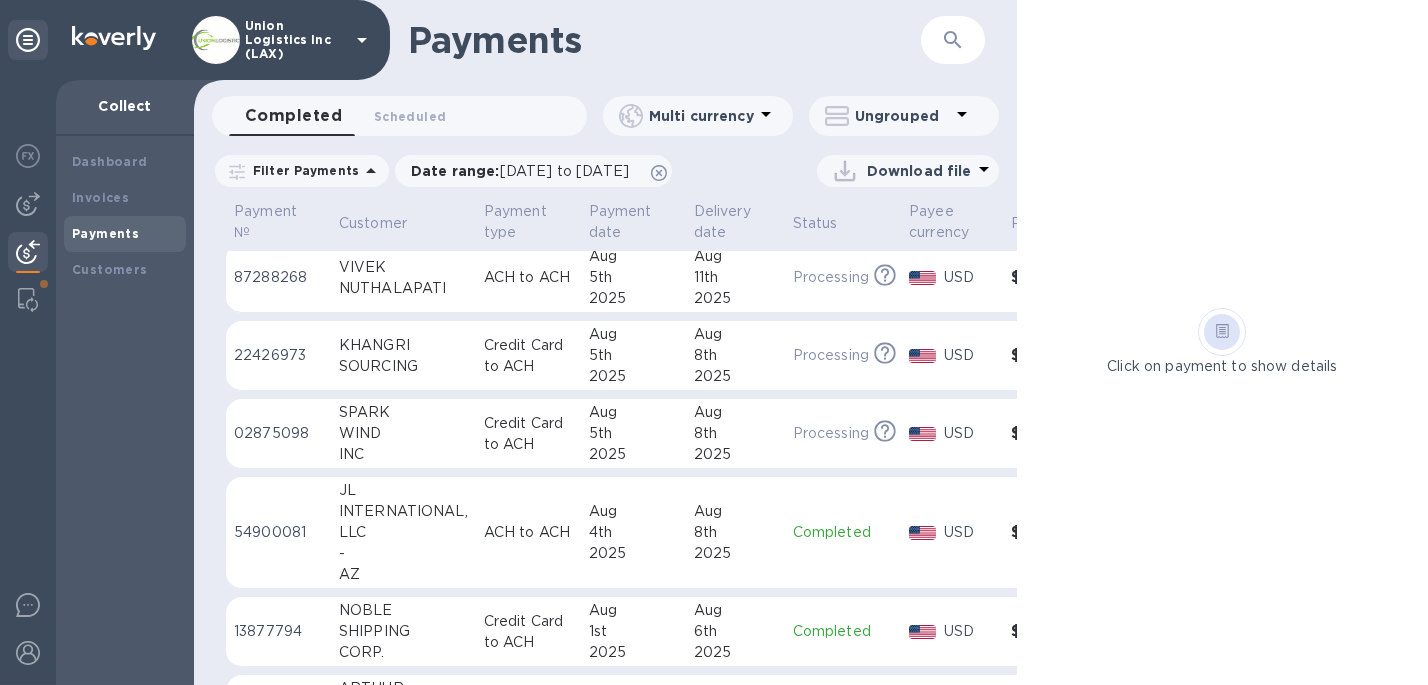 scroll, scrollTop: 2125, scrollLeft: 0, axis: vertical 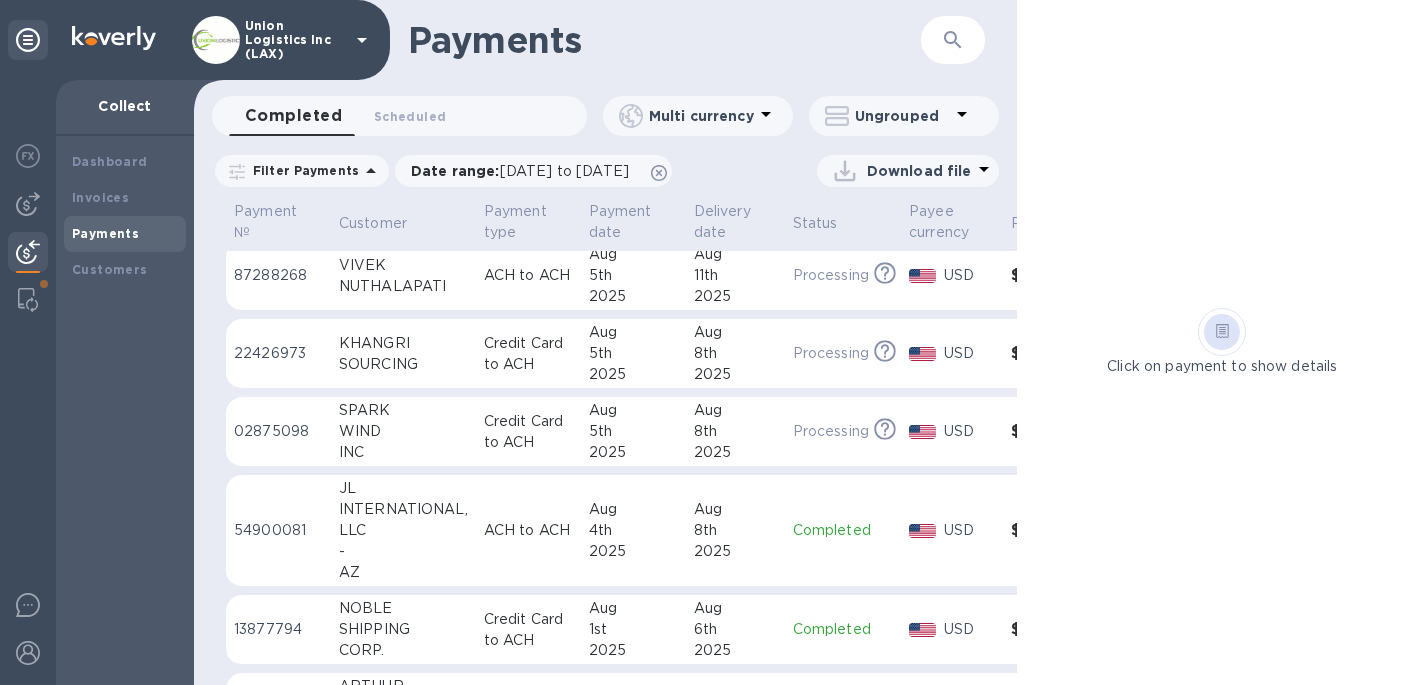 click on "Processing" at bounding box center (831, 431) 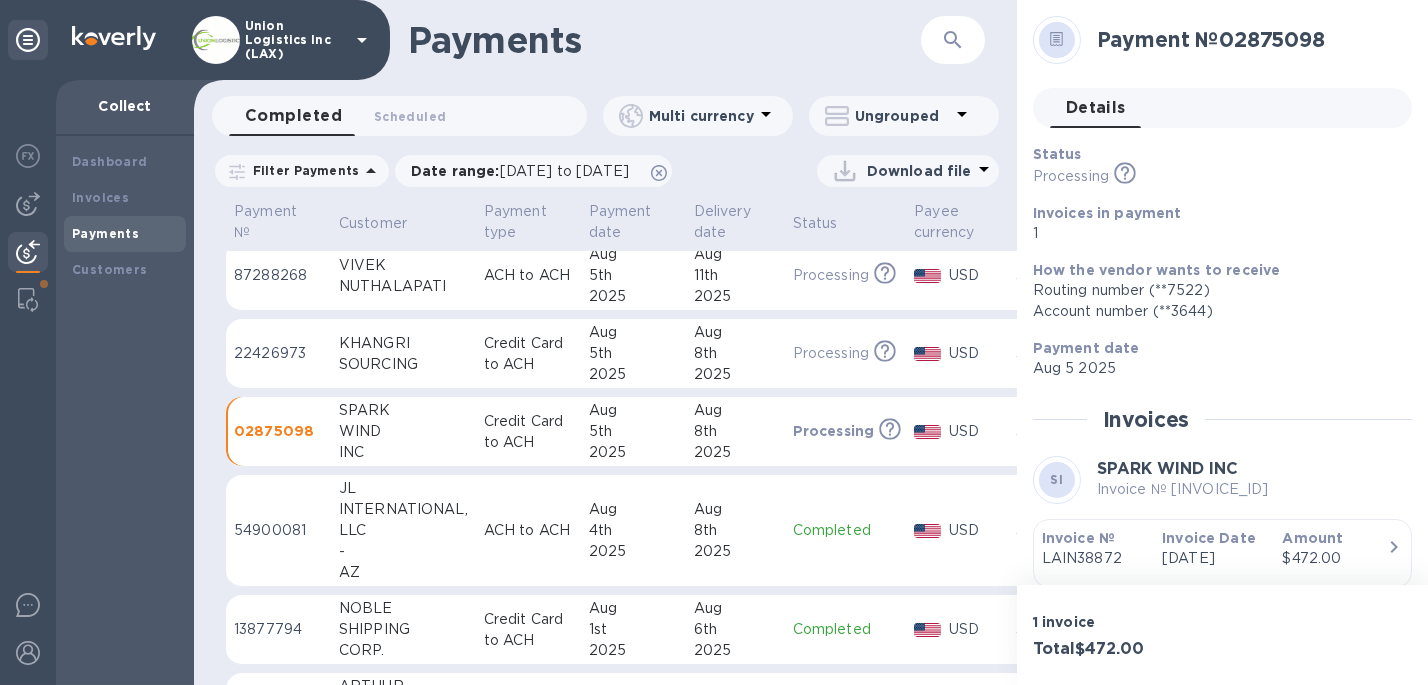 scroll, scrollTop: 146, scrollLeft: 0, axis: vertical 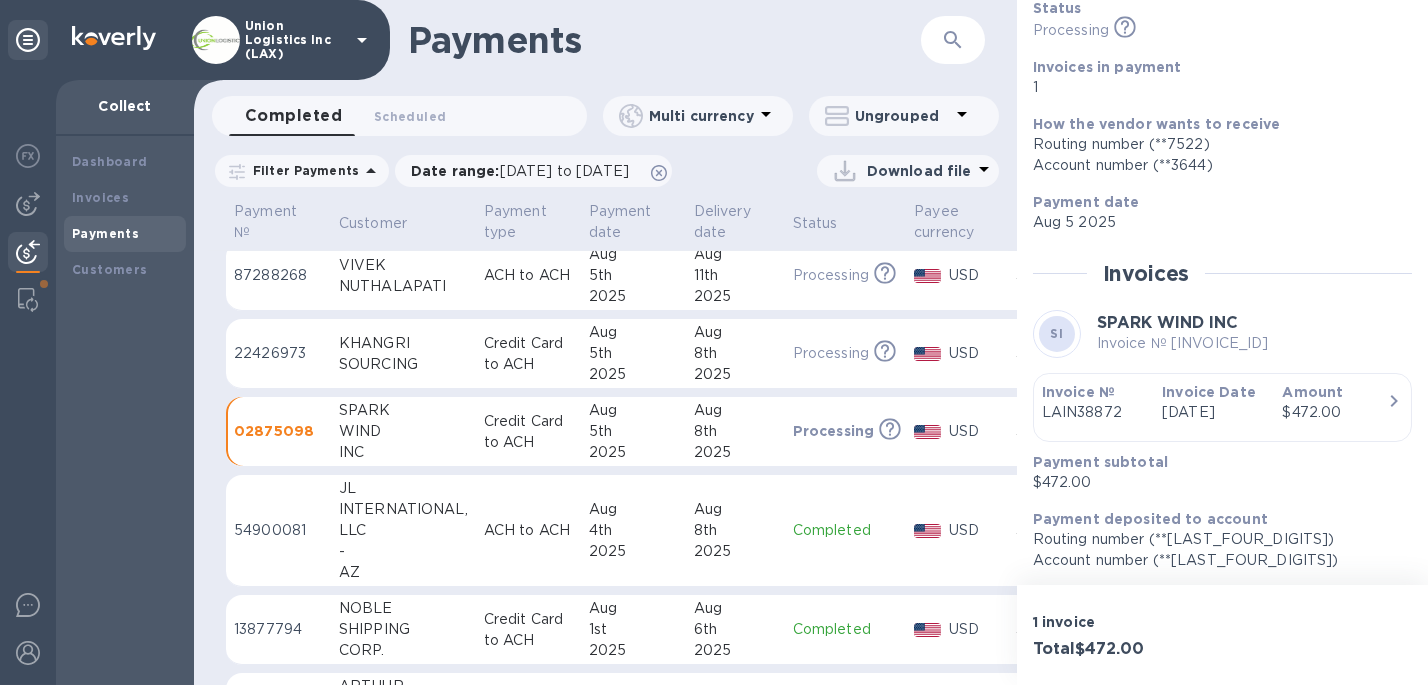 click on "Completed" at bounding box center [846, 530] 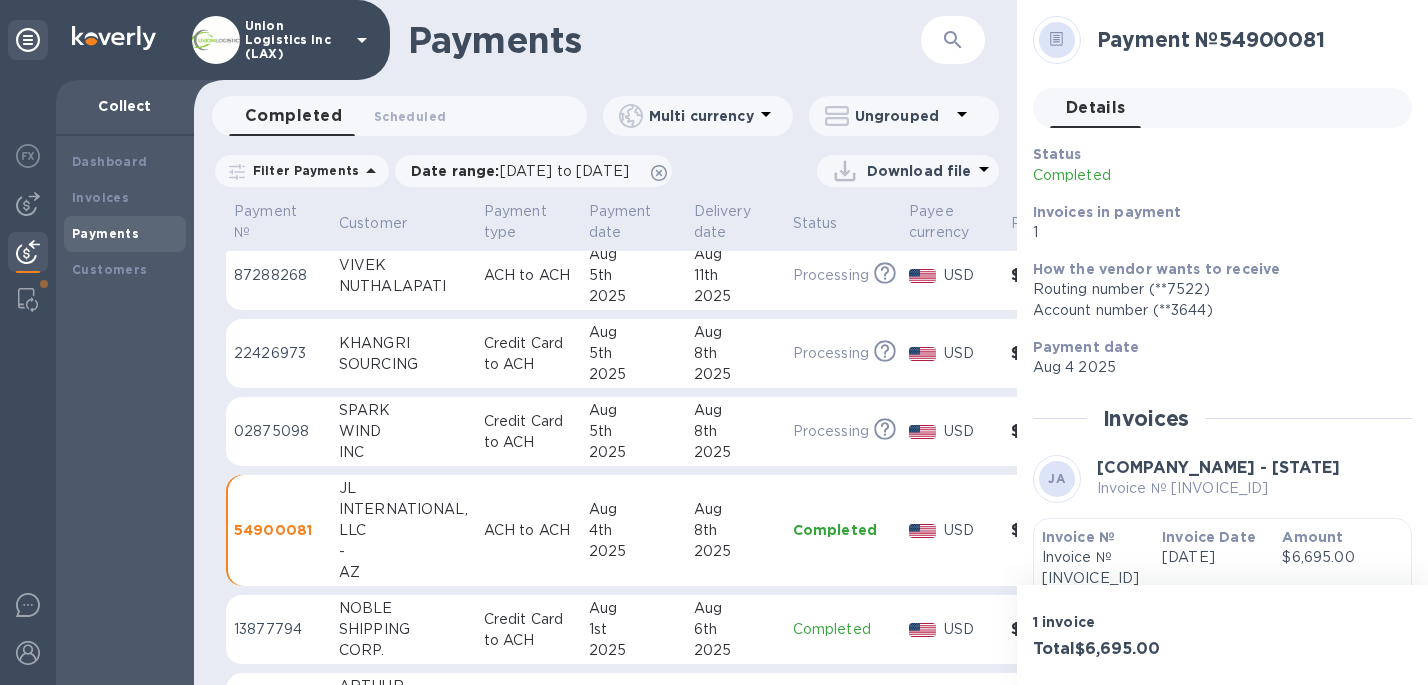 click on "Processing" at bounding box center (831, 431) 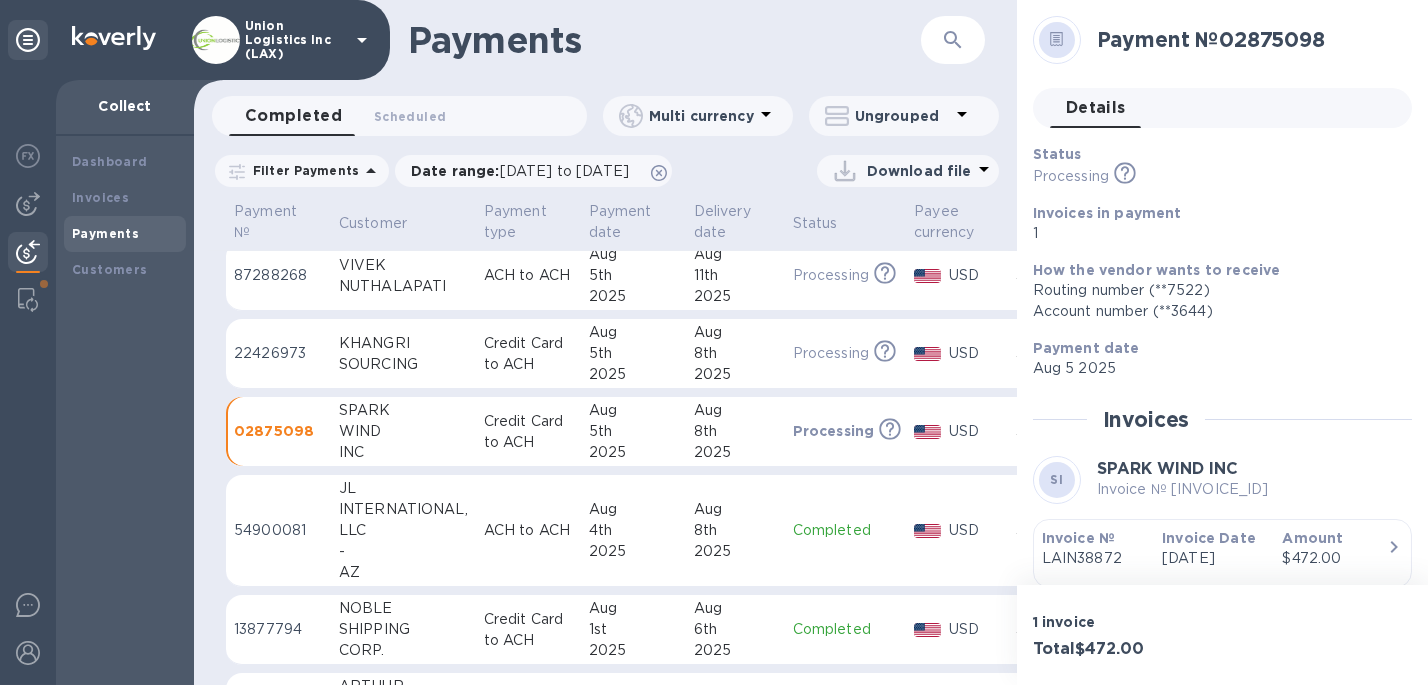 click on "Completed" at bounding box center [846, 530] 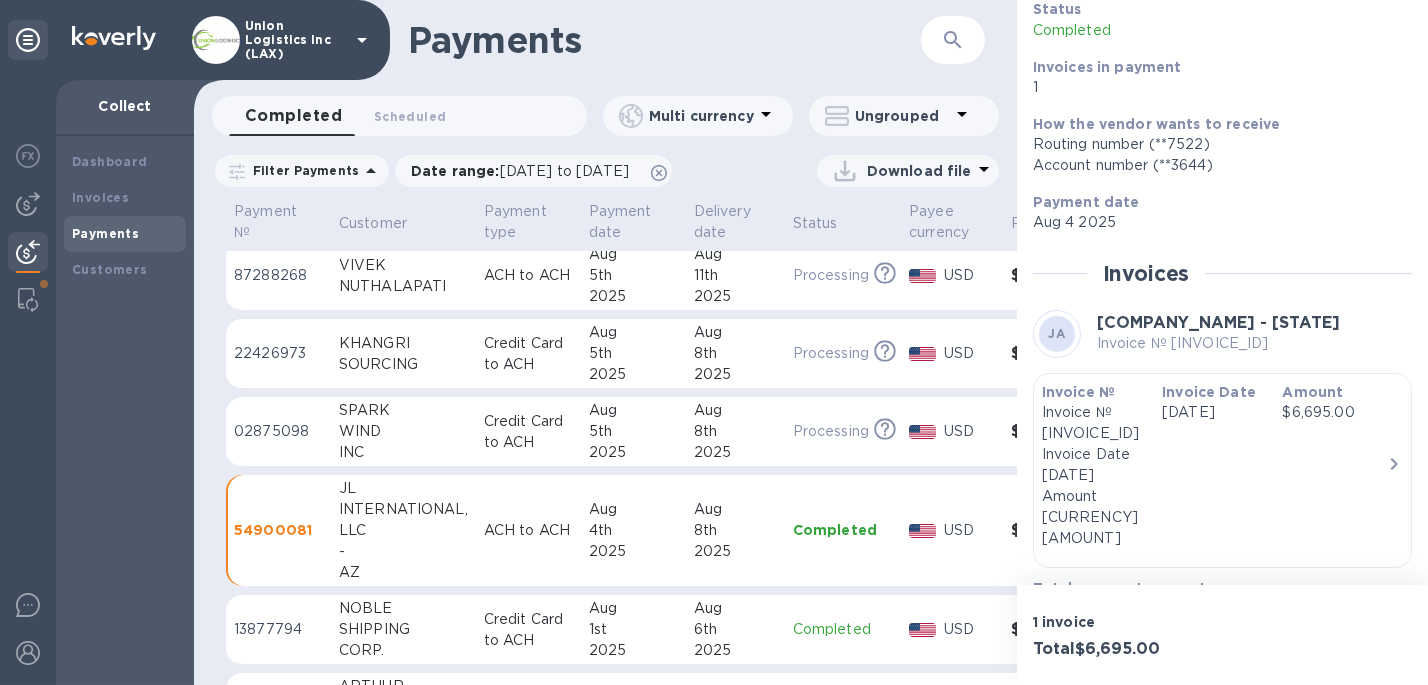 scroll, scrollTop: 145, scrollLeft: 0, axis: vertical 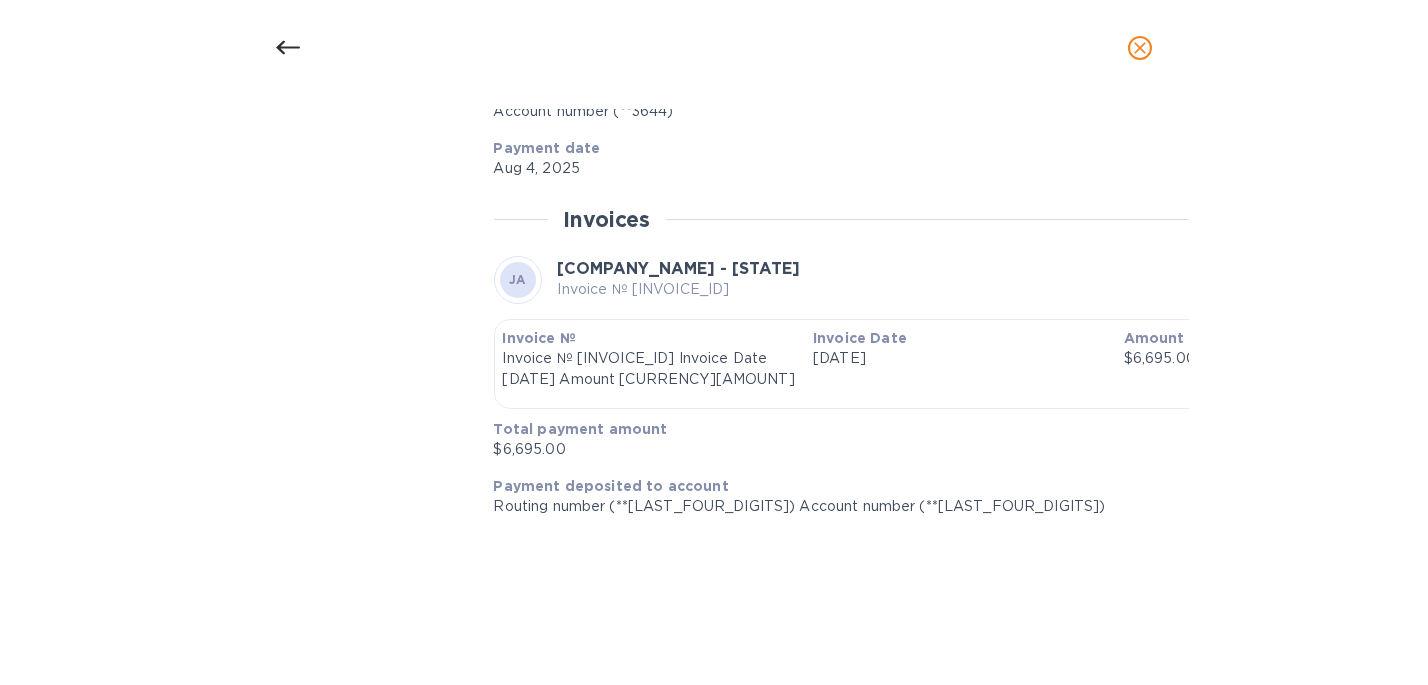 click 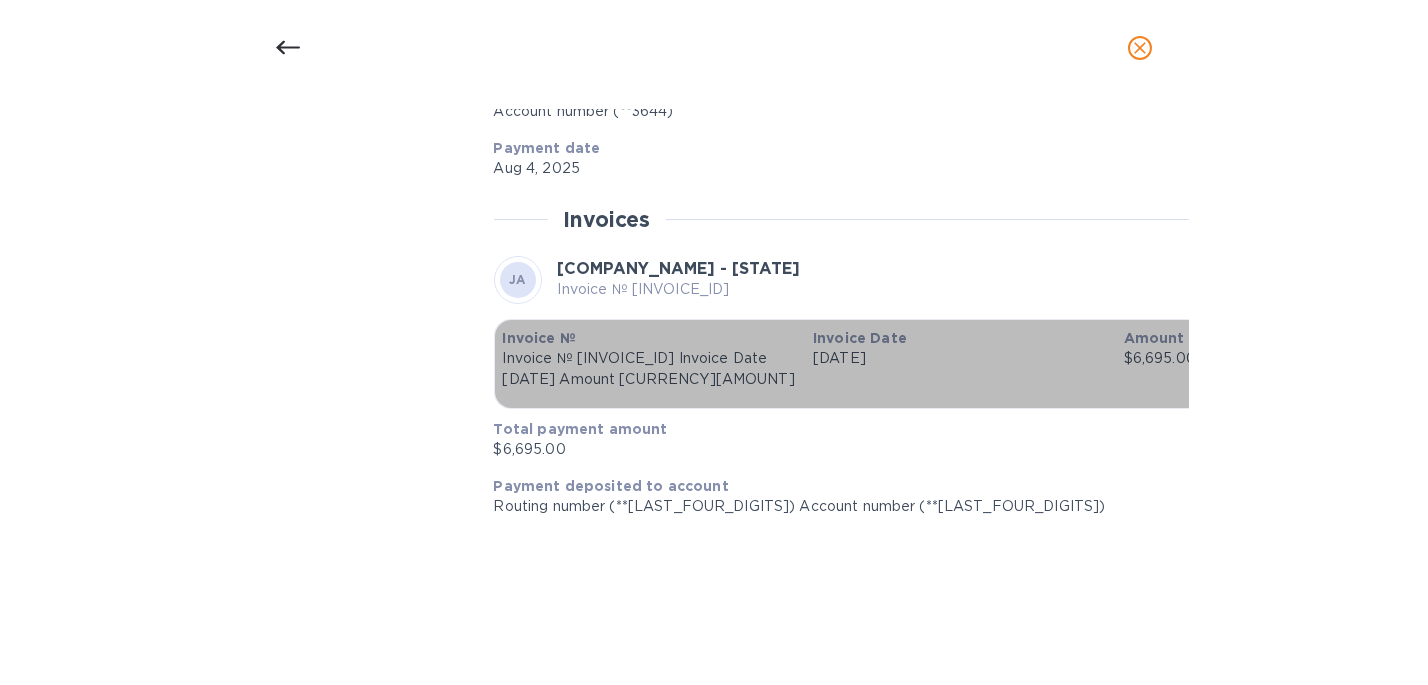 click 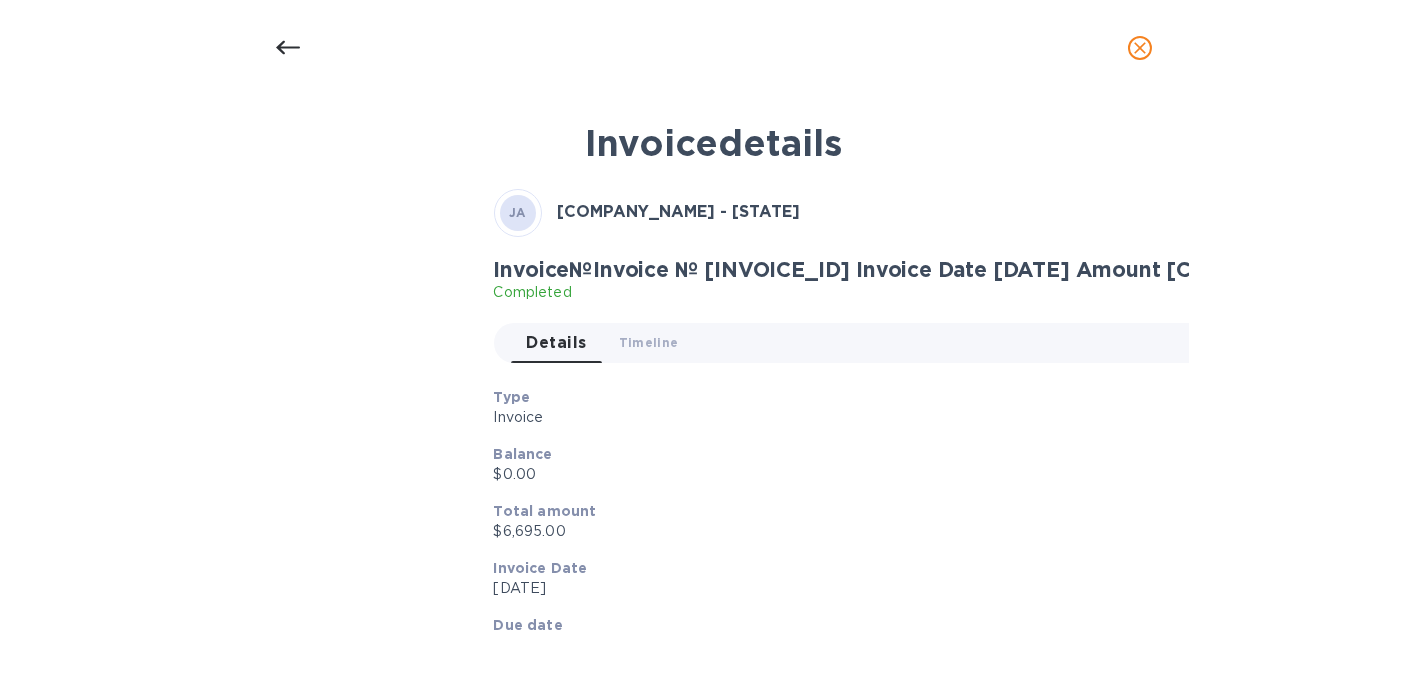 scroll, scrollTop: 0, scrollLeft: 0, axis: both 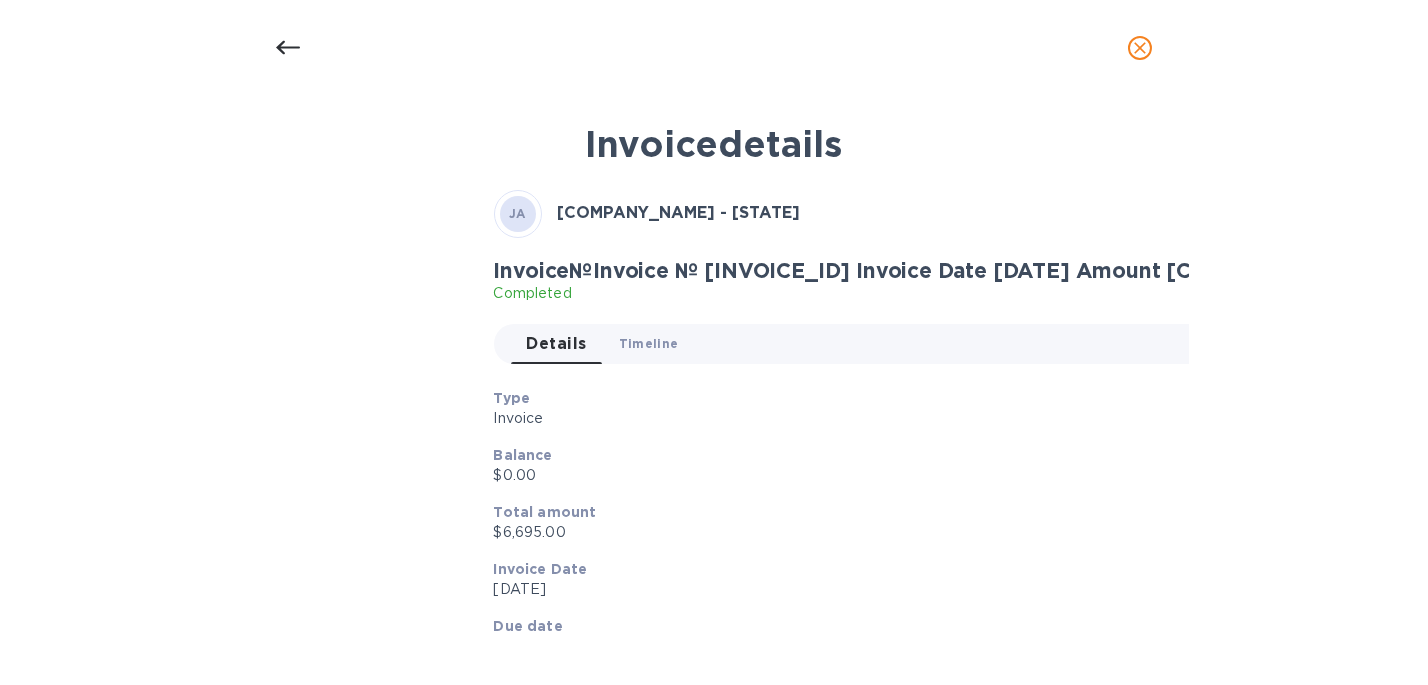 click on "Timeline 0" at bounding box center [649, 343] 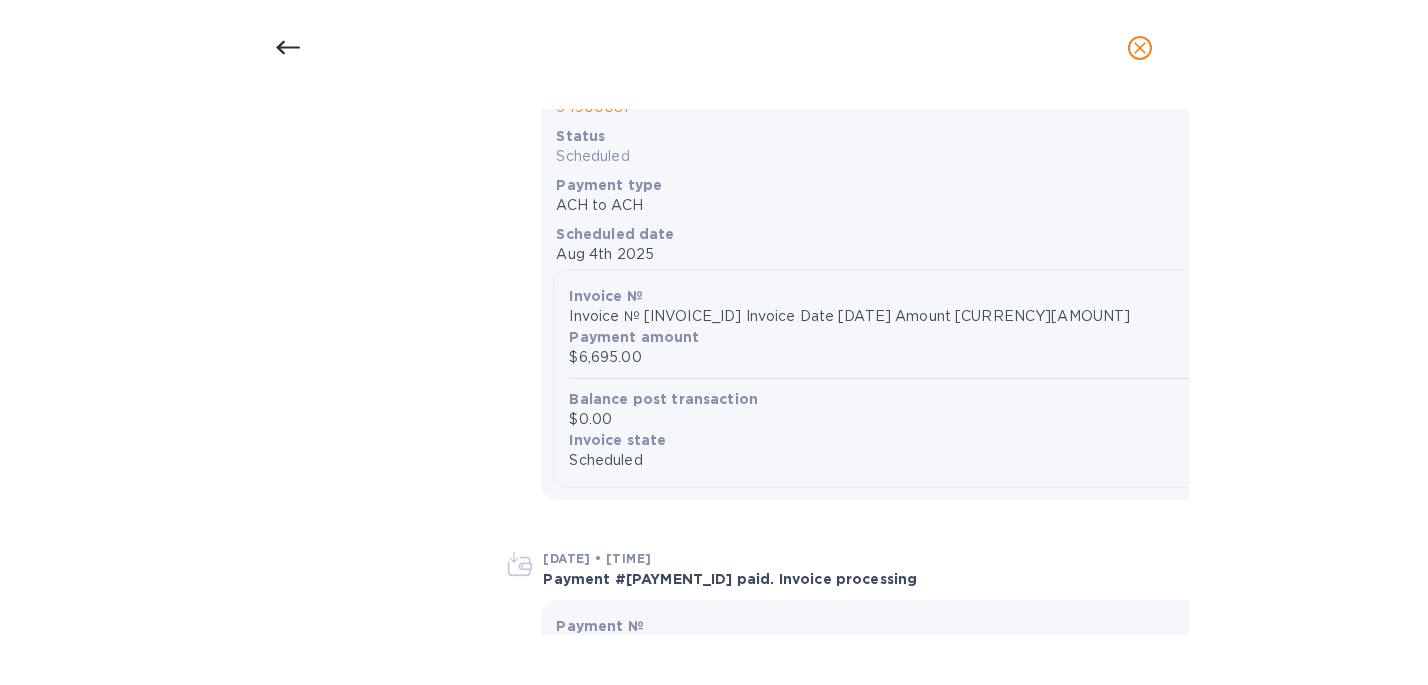scroll, scrollTop: 799, scrollLeft: 0, axis: vertical 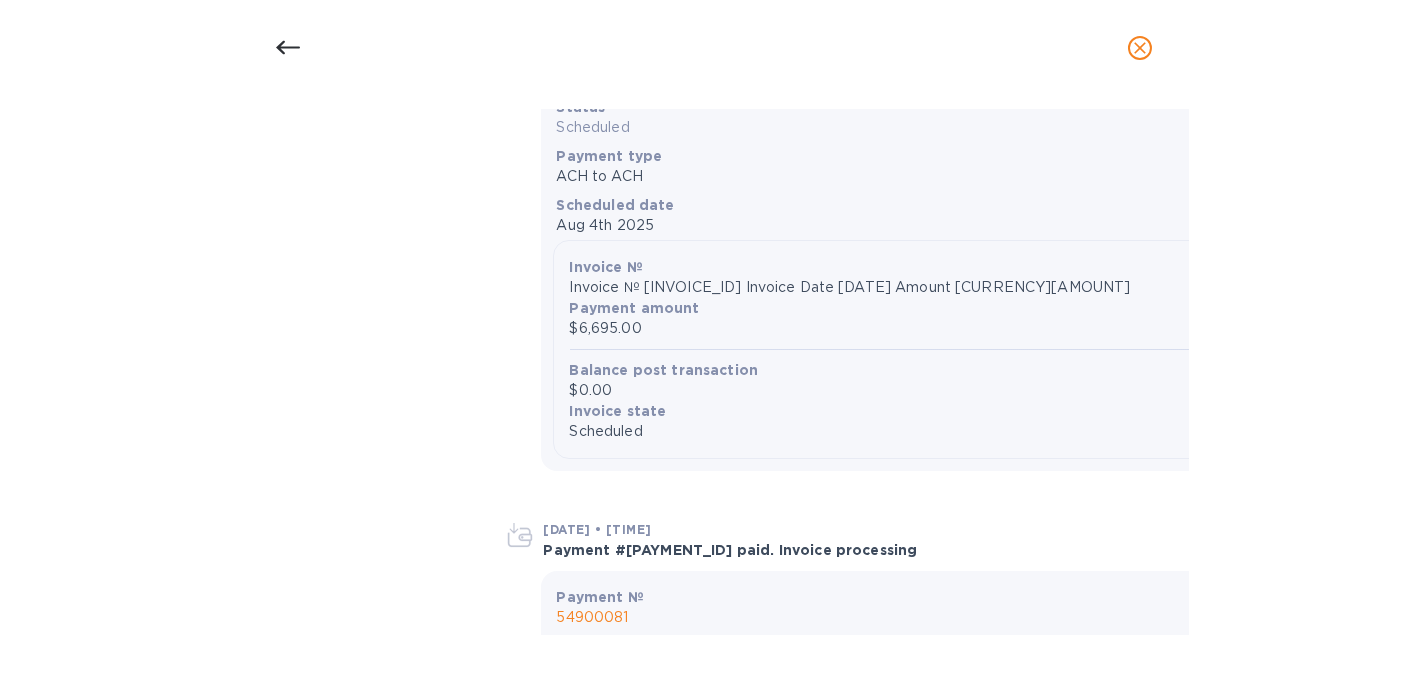 click on "Aug 4, 2025 • 12:16 PM" at bounding box center [598, 529] 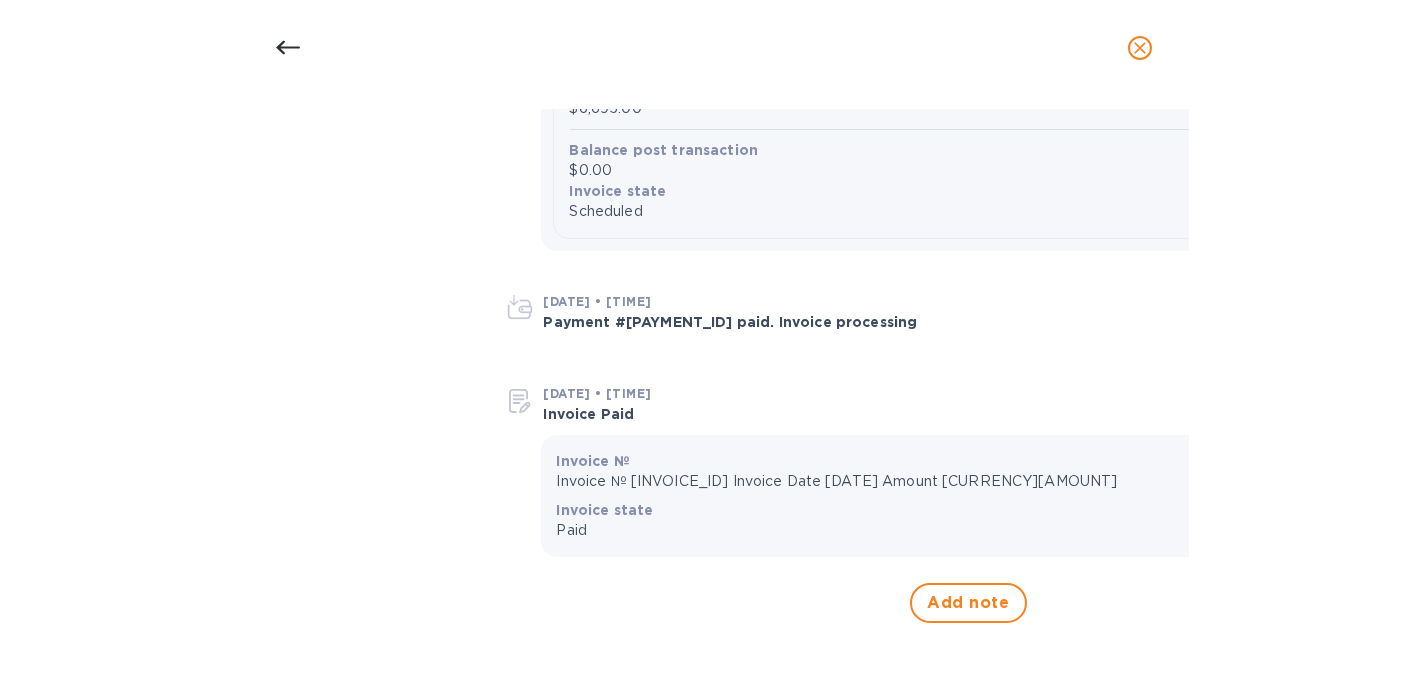 scroll, scrollTop: 1021, scrollLeft: 0, axis: vertical 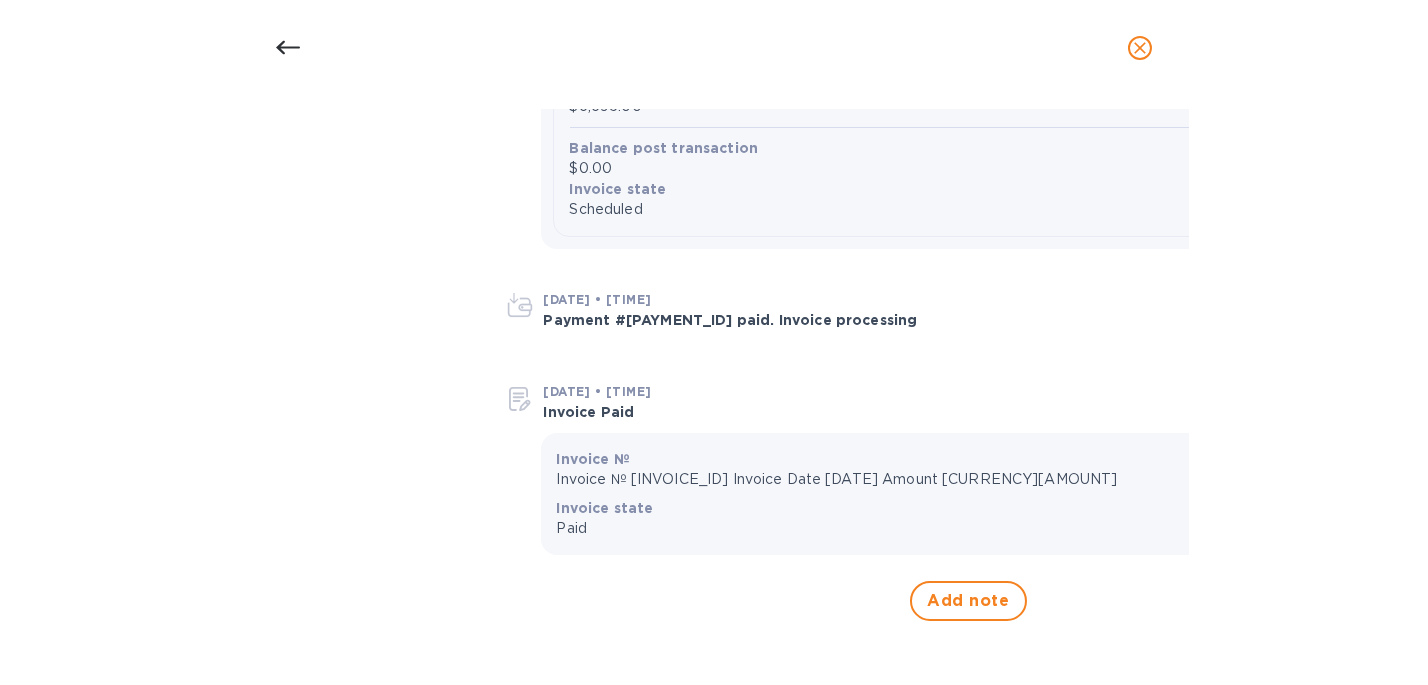 click 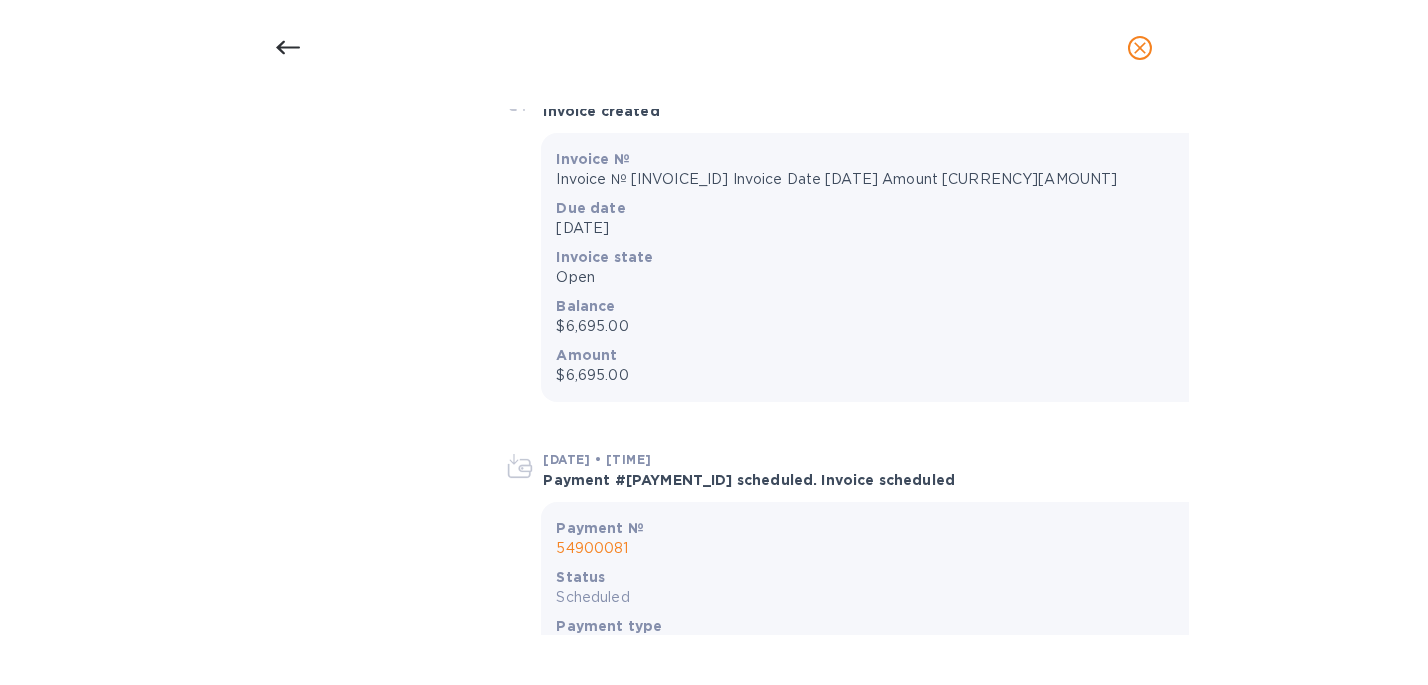 scroll, scrollTop: 121, scrollLeft: 0, axis: vertical 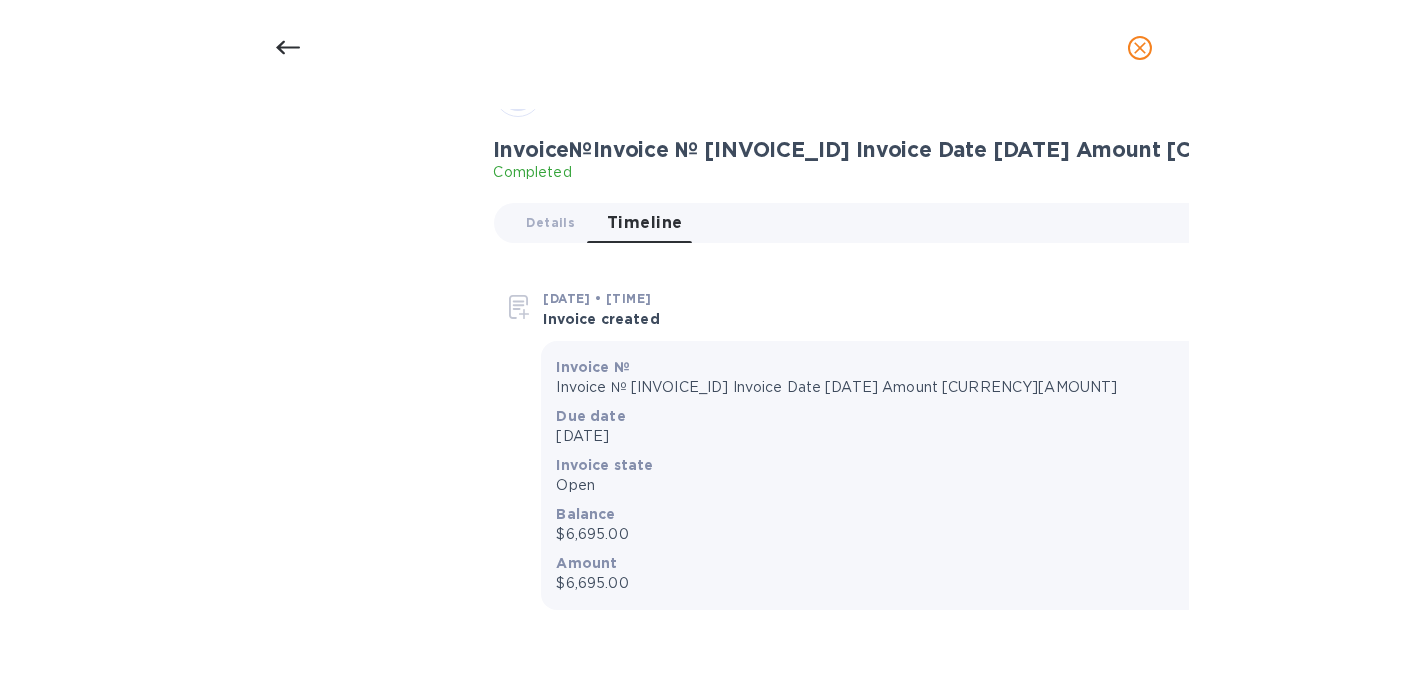 click at bounding box center (520, 307) 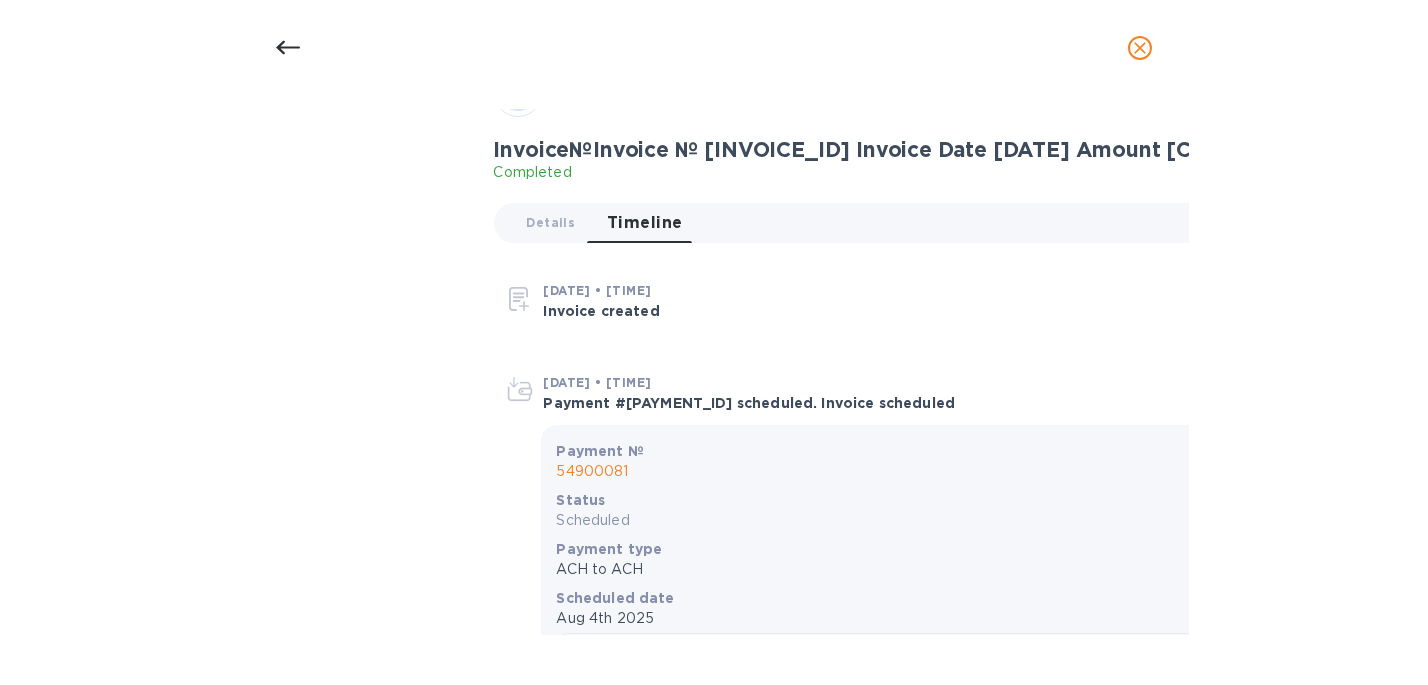 drag, startPoint x: 1190, startPoint y: 301, endPoint x: 1178, endPoint y: 381, distance: 80.895 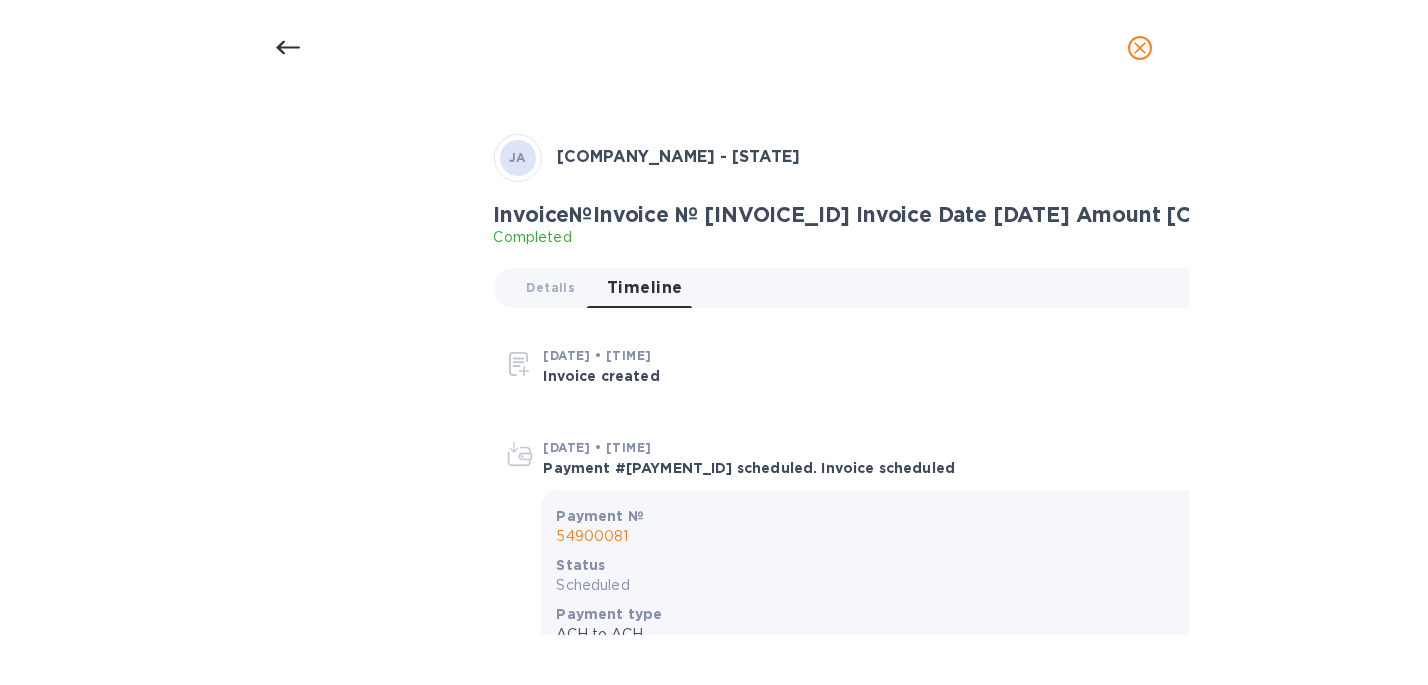 scroll, scrollTop: 0, scrollLeft: 0, axis: both 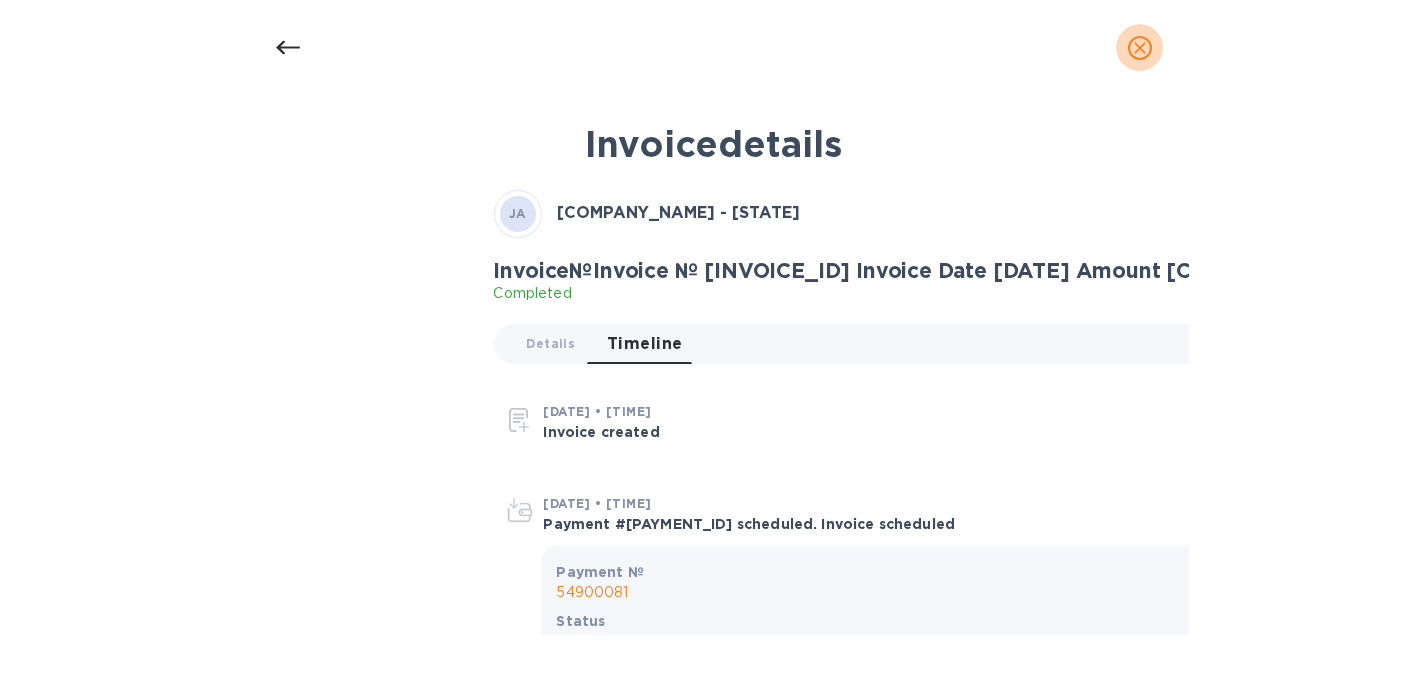 click 